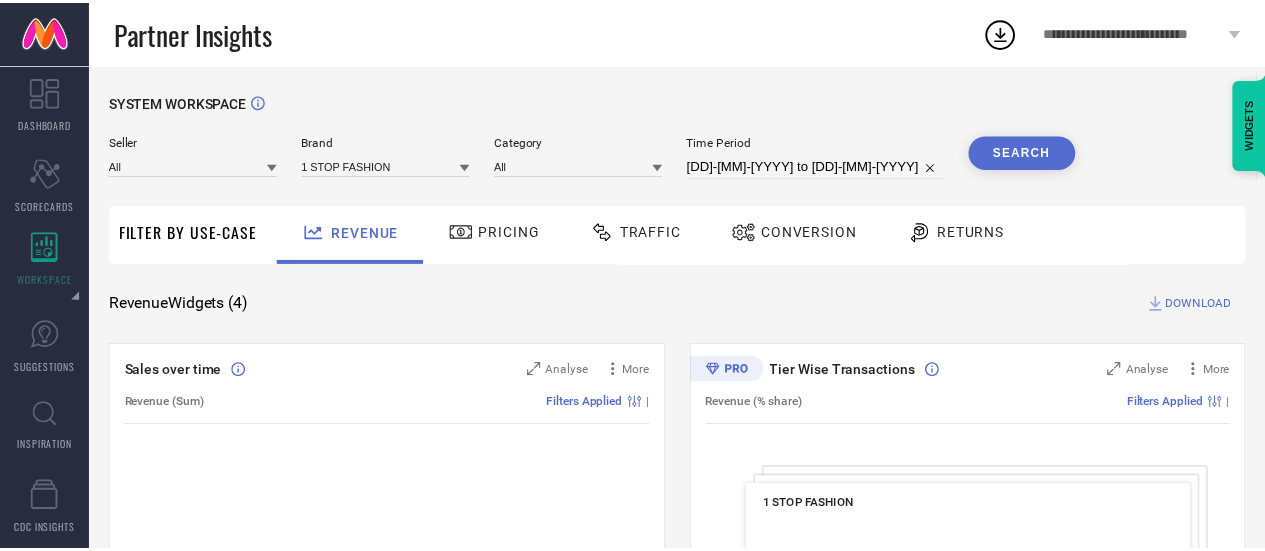 scroll, scrollTop: 0, scrollLeft: 0, axis: both 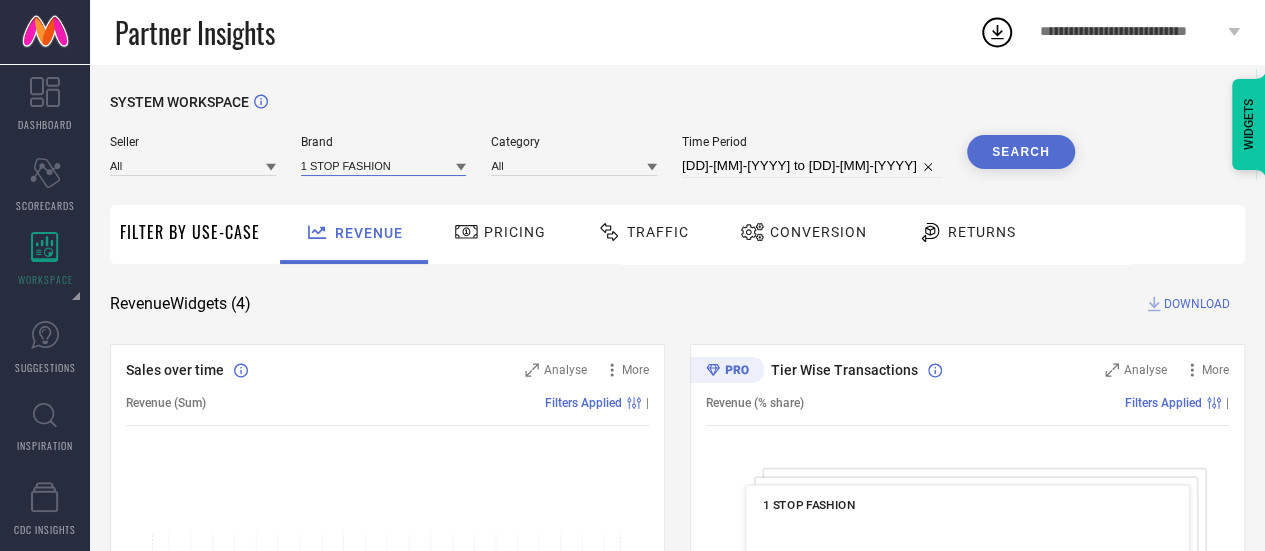 click at bounding box center [384, 165] 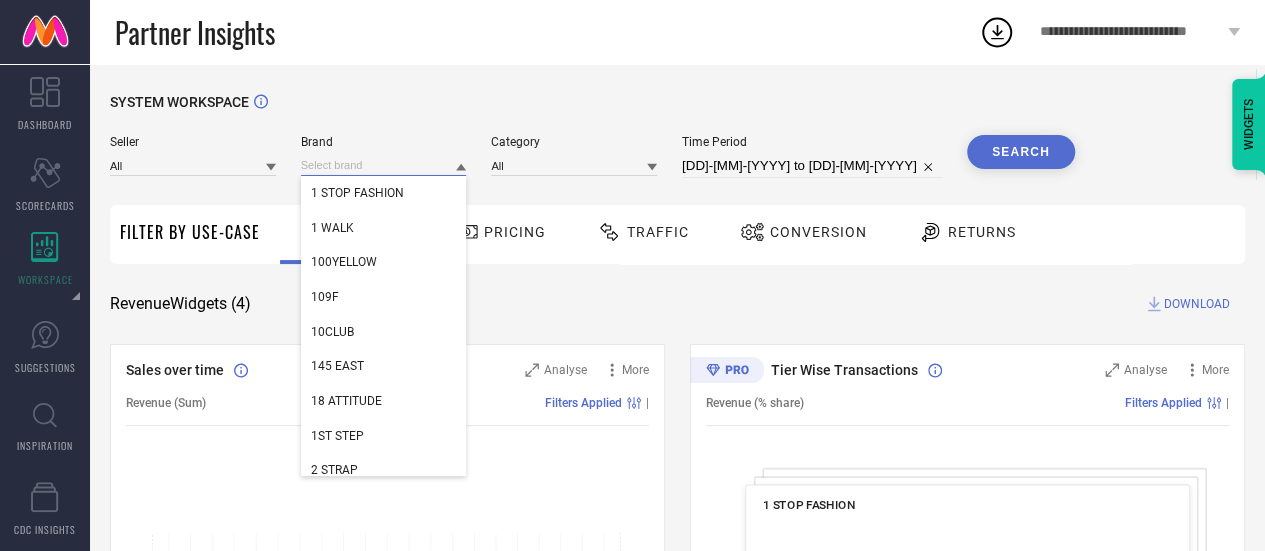 paste on "STR" 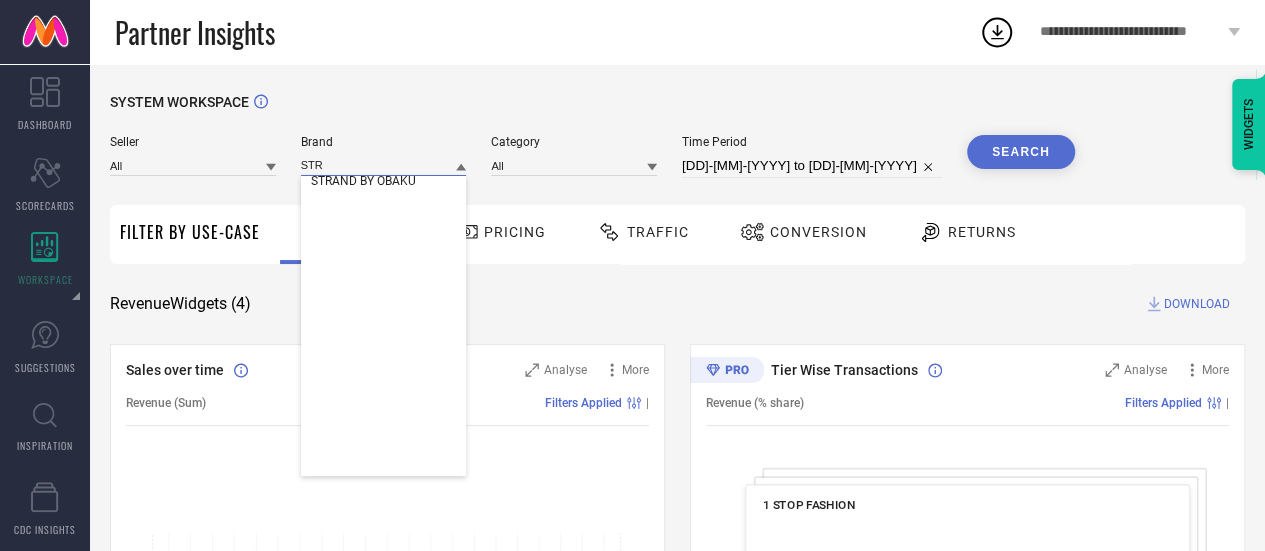 scroll, scrollTop: 0, scrollLeft: 0, axis: both 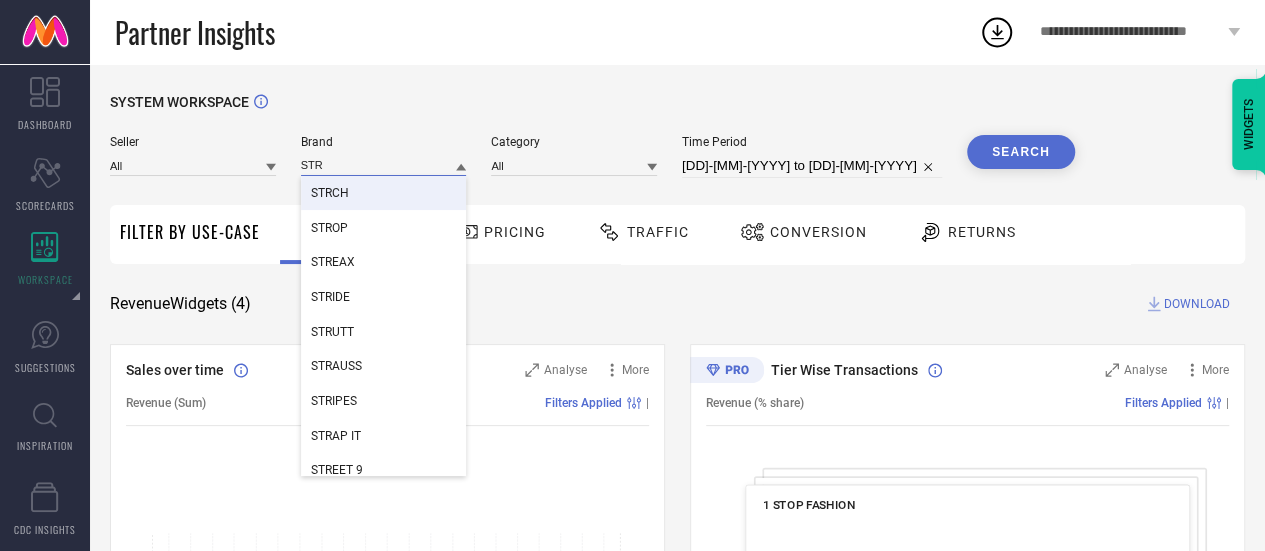 type on "STR" 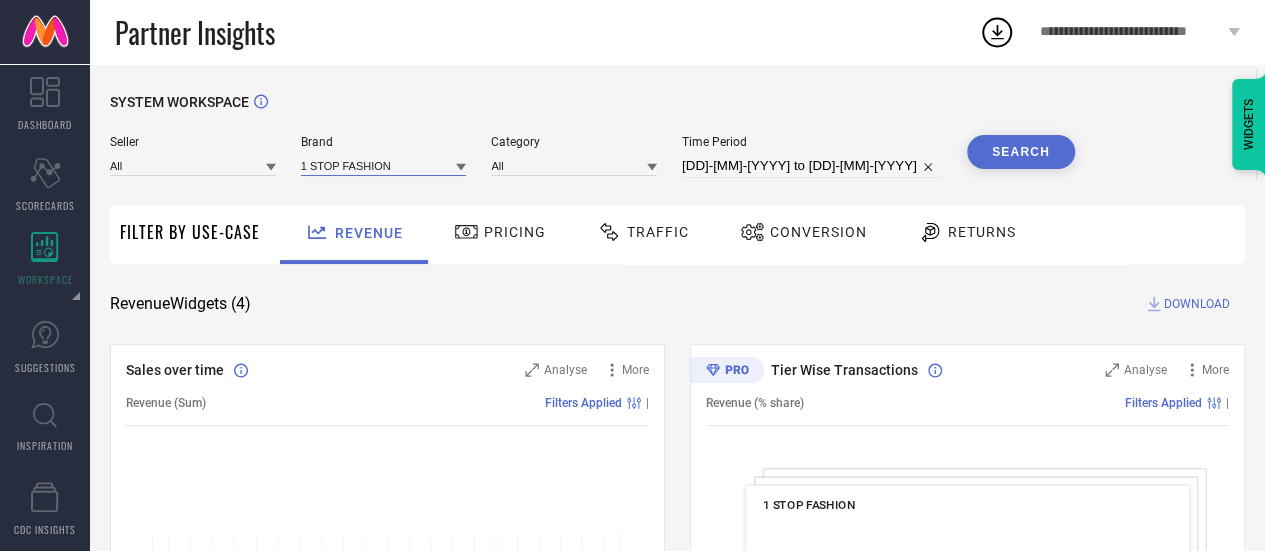 click at bounding box center [384, 165] 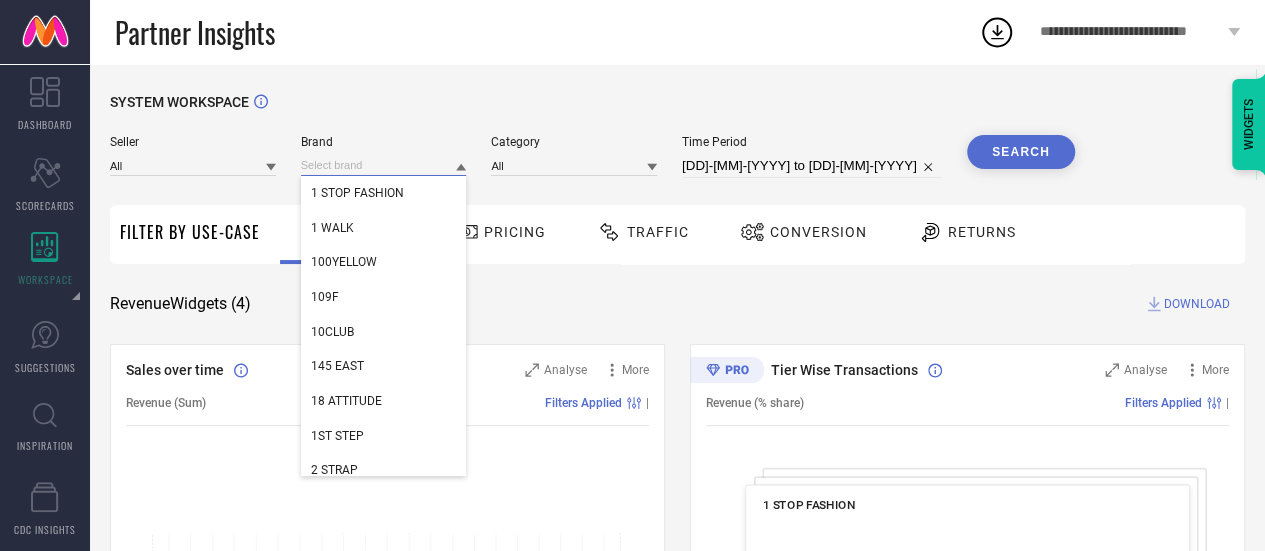paste on "Jogmaya Fashion" 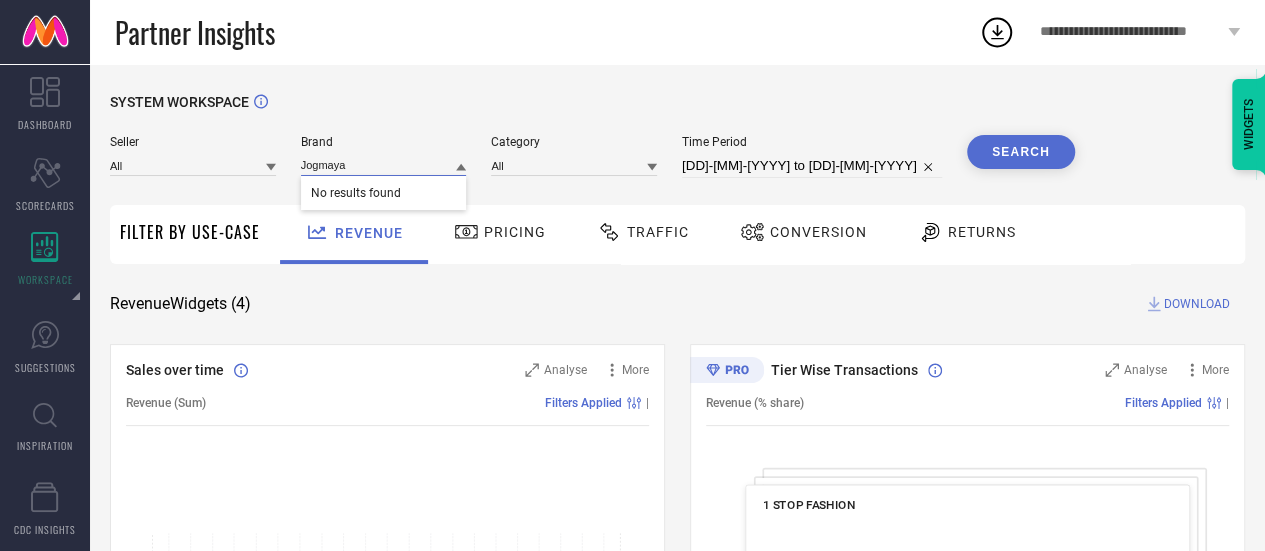 type on "Jogmaya" 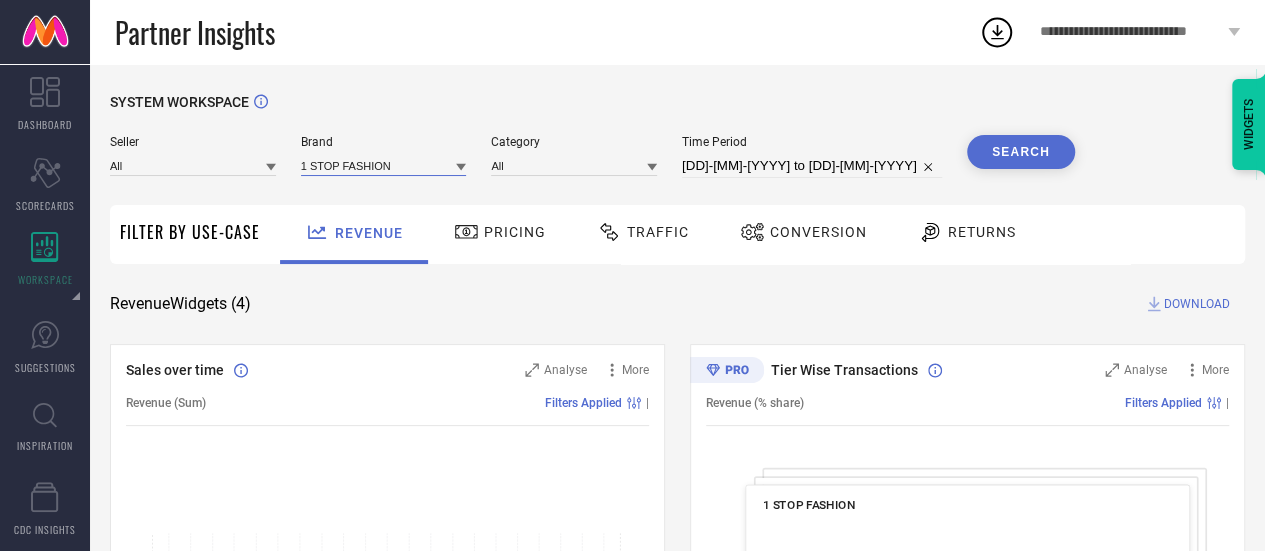 click at bounding box center (384, 165) 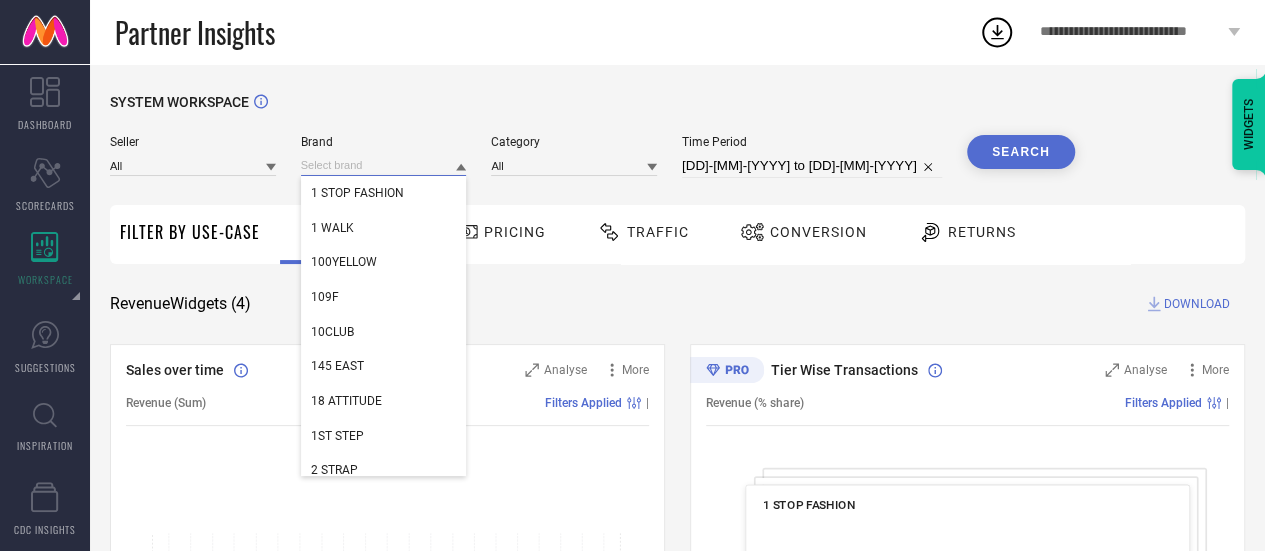 paste on "Shringarini" 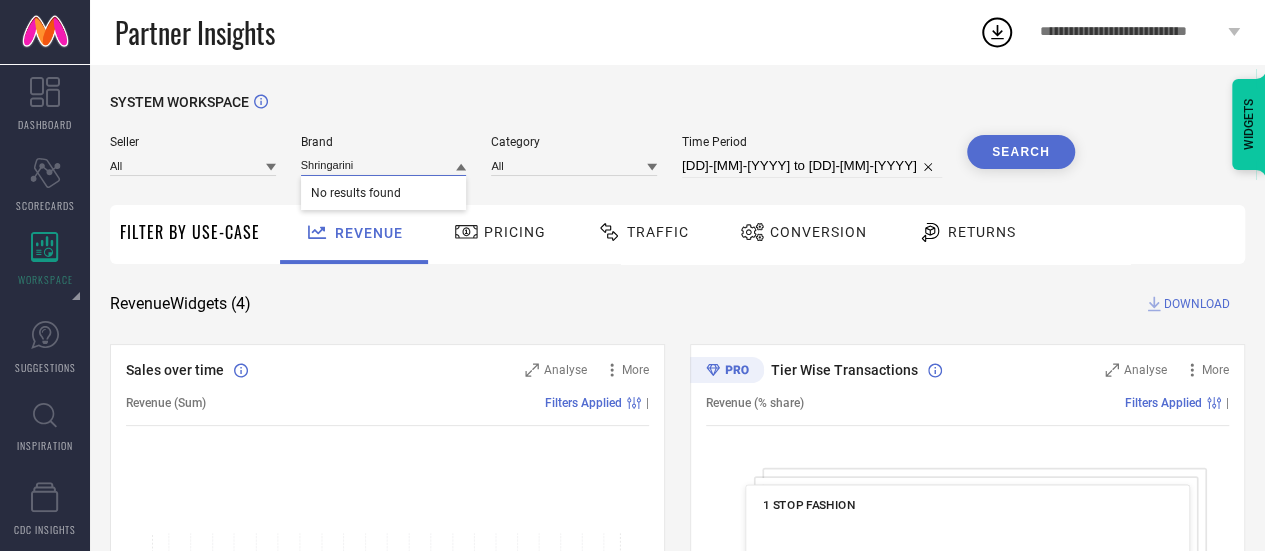 type on "Shringarini" 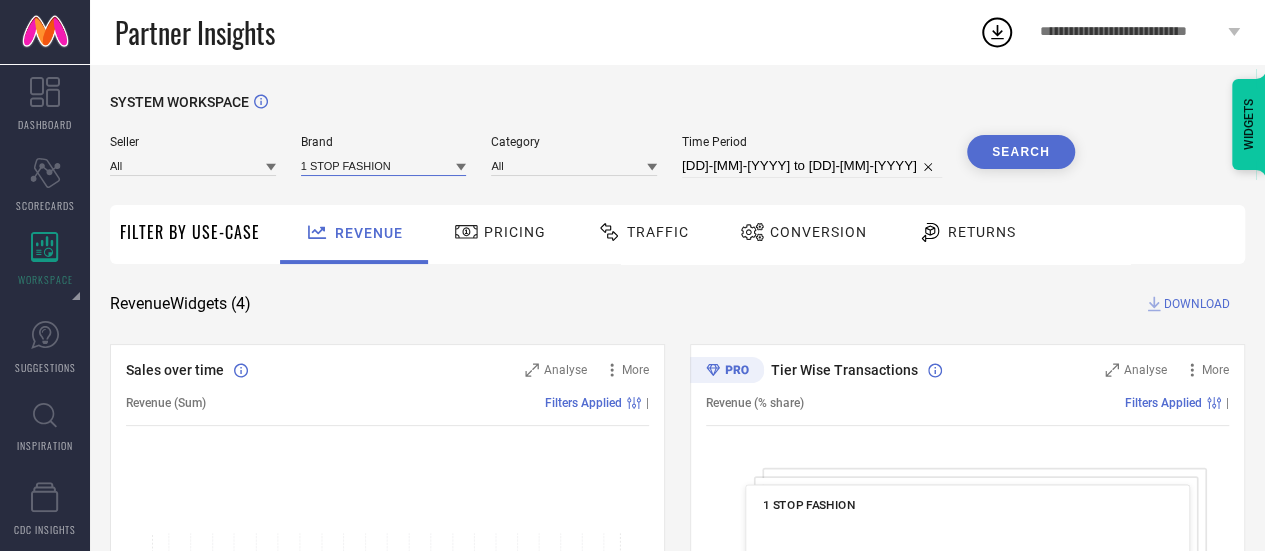 click at bounding box center (384, 165) 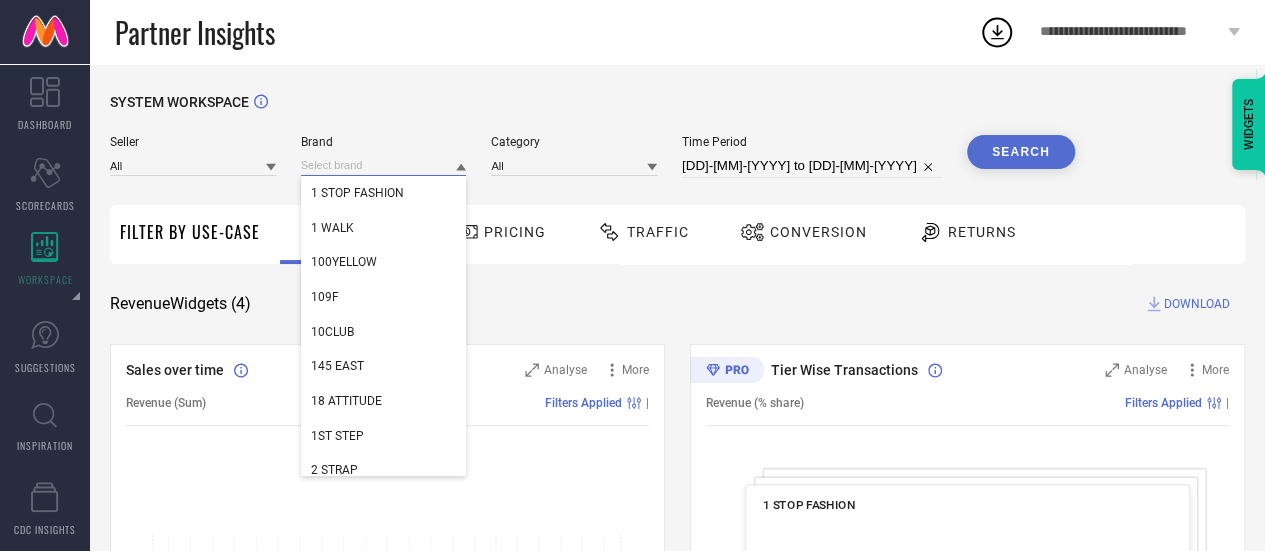 paste on "Panipat Textile Hub" 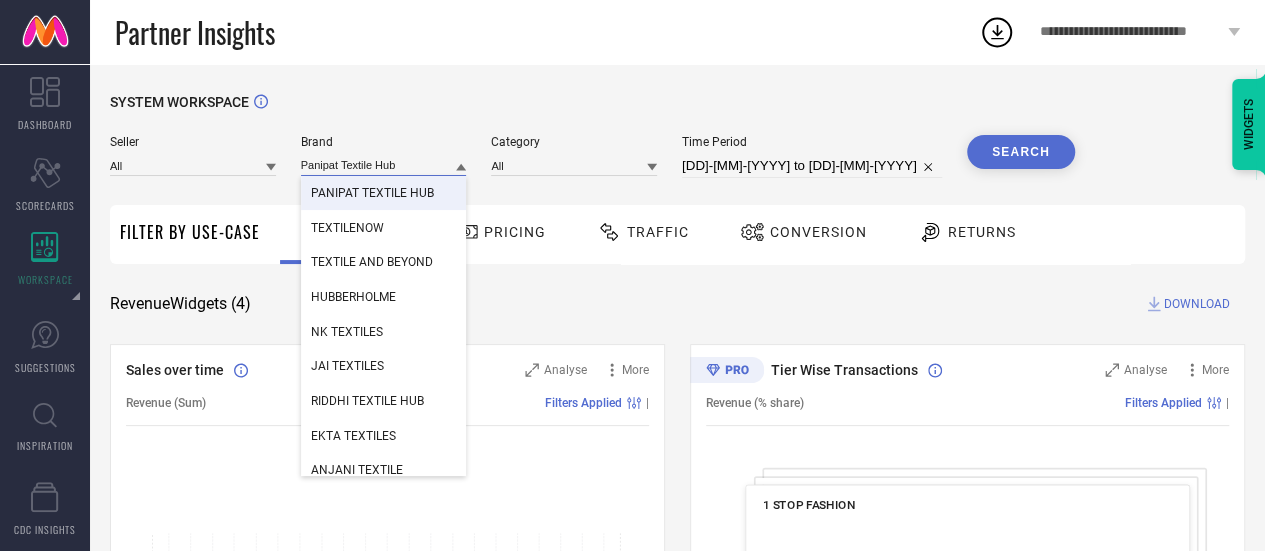 type on "Panipat Textile Hub" 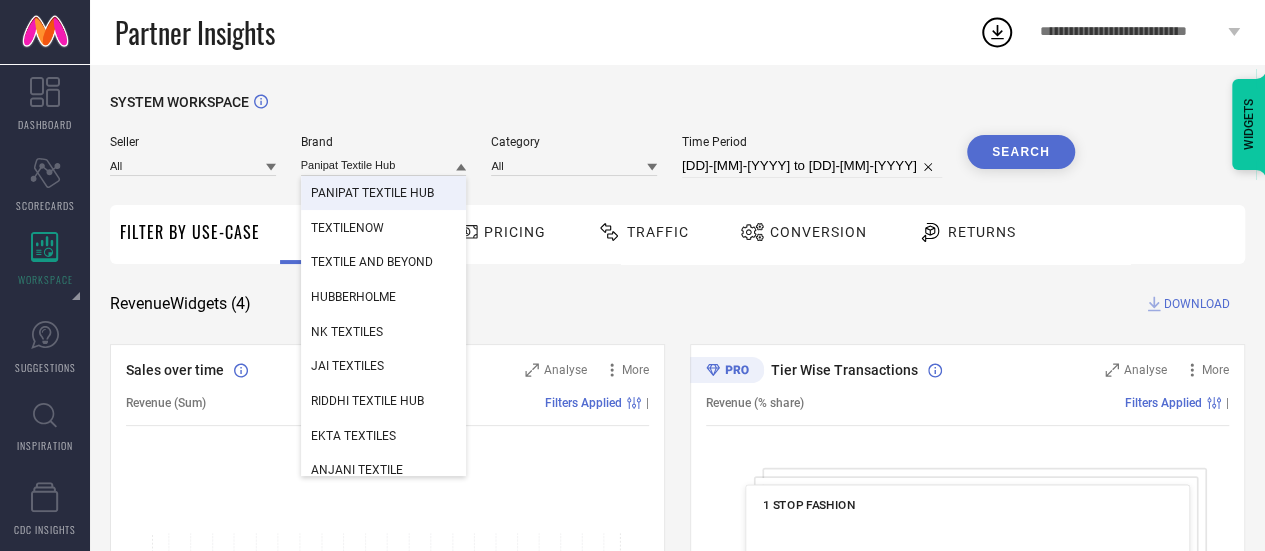 click on "PANIPAT TEXTILE HUB" at bounding box center [372, 193] 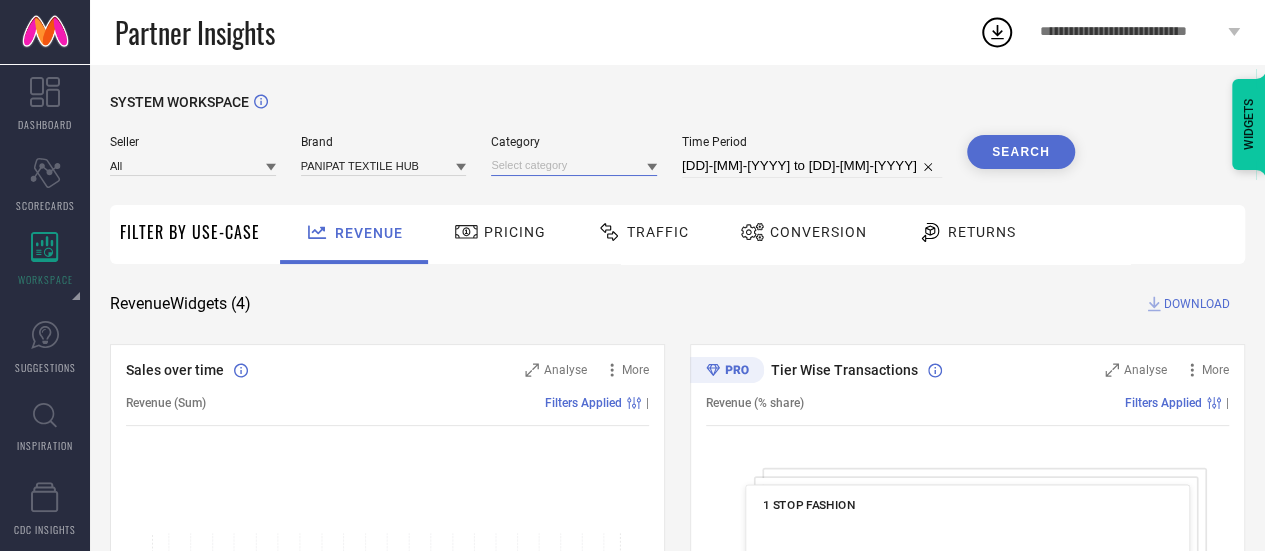 click at bounding box center [574, 165] 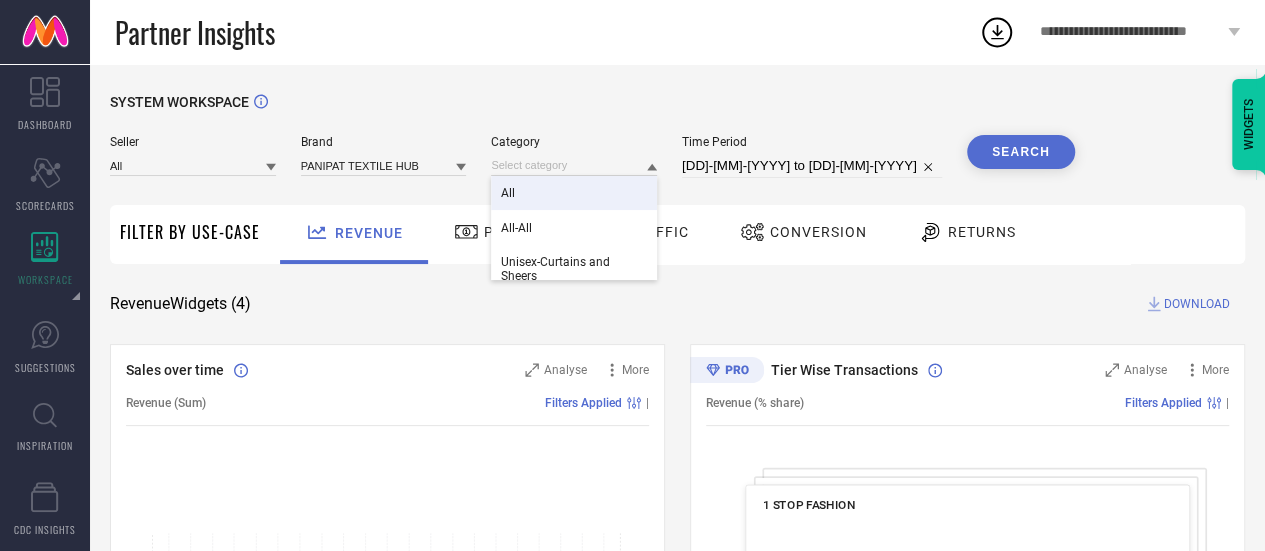 click on "All" at bounding box center (574, 193) 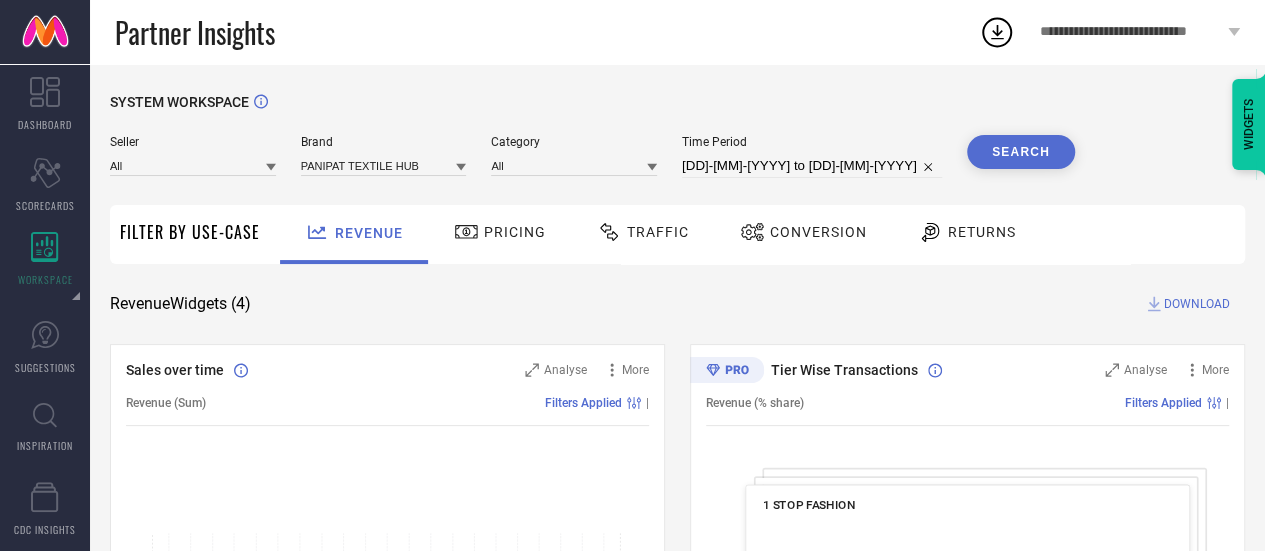 click on "[DD]-[MM]-[YYYY] to [DD]-[MM]-[YYYY]" at bounding box center (812, 166) 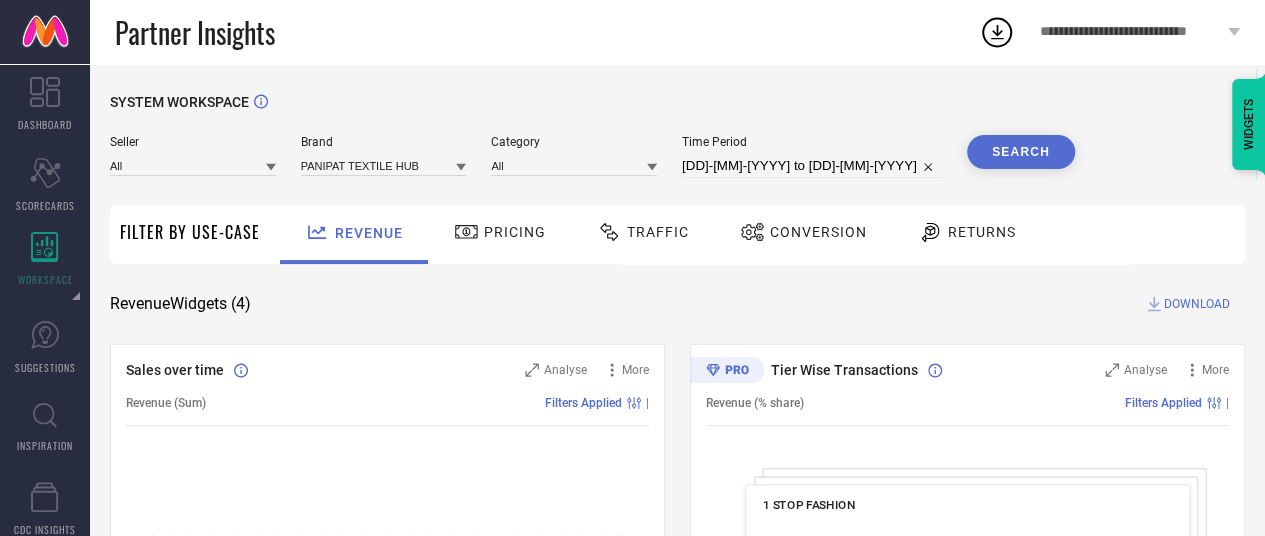 select on "6" 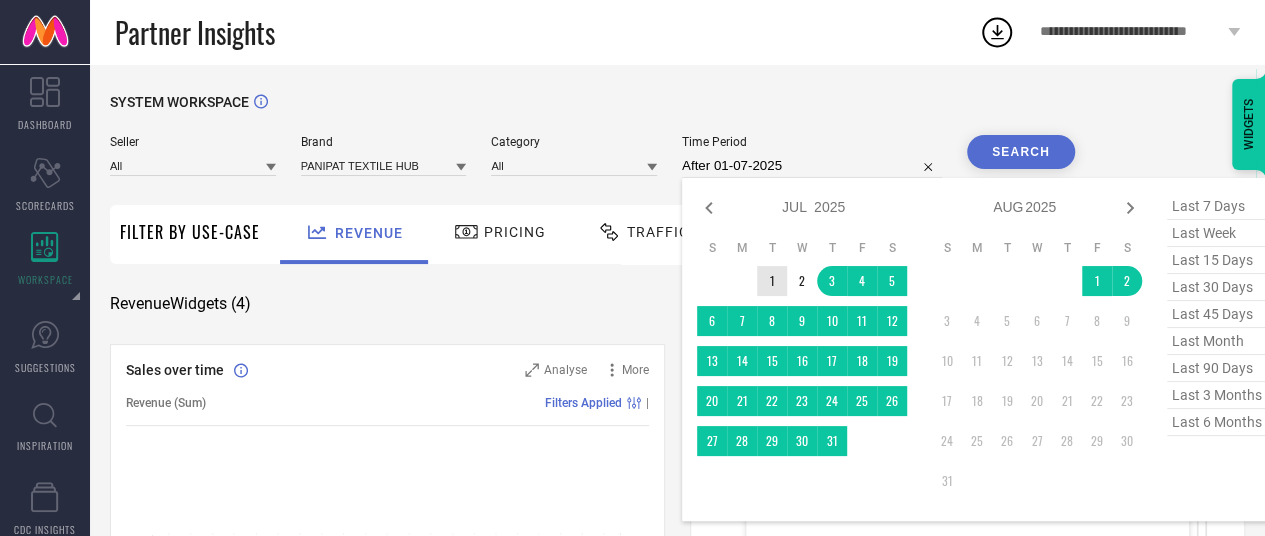 click on "1" at bounding box center [772, 281] 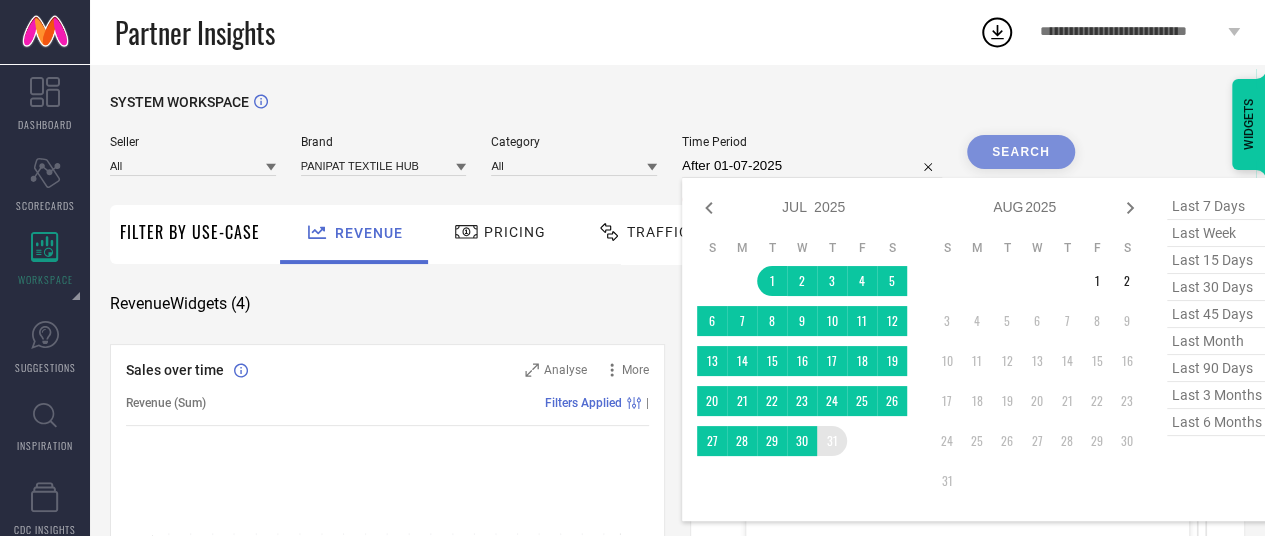 type on "[DD]-[MM]-[YYYY] to [DD]-[MM]-[YYYY]" 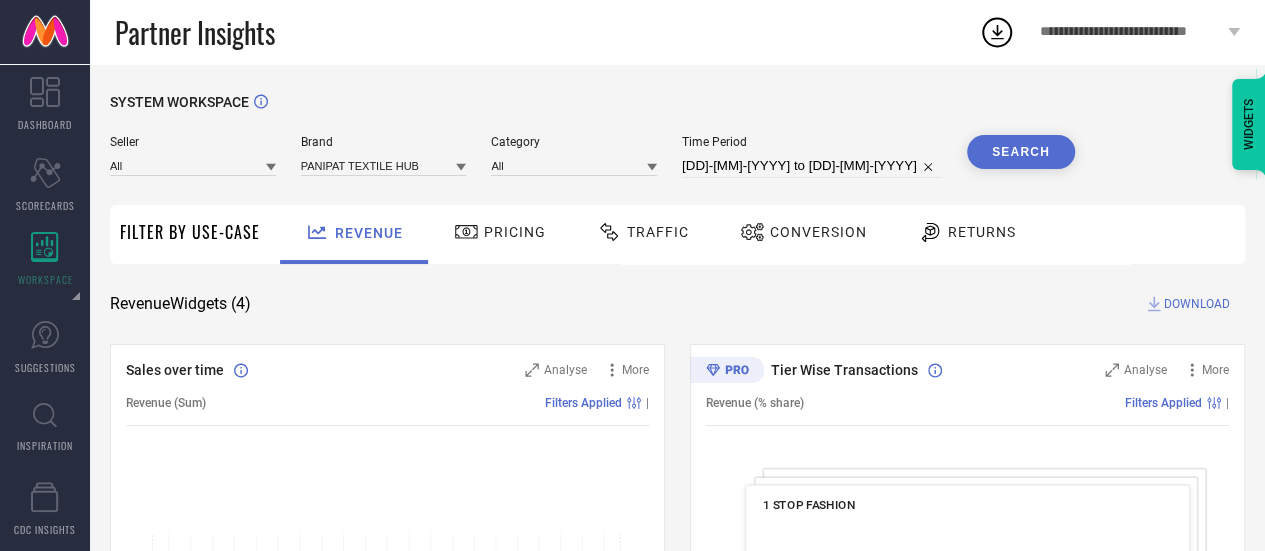 click on "Search" at bounding box center [1021, 152] 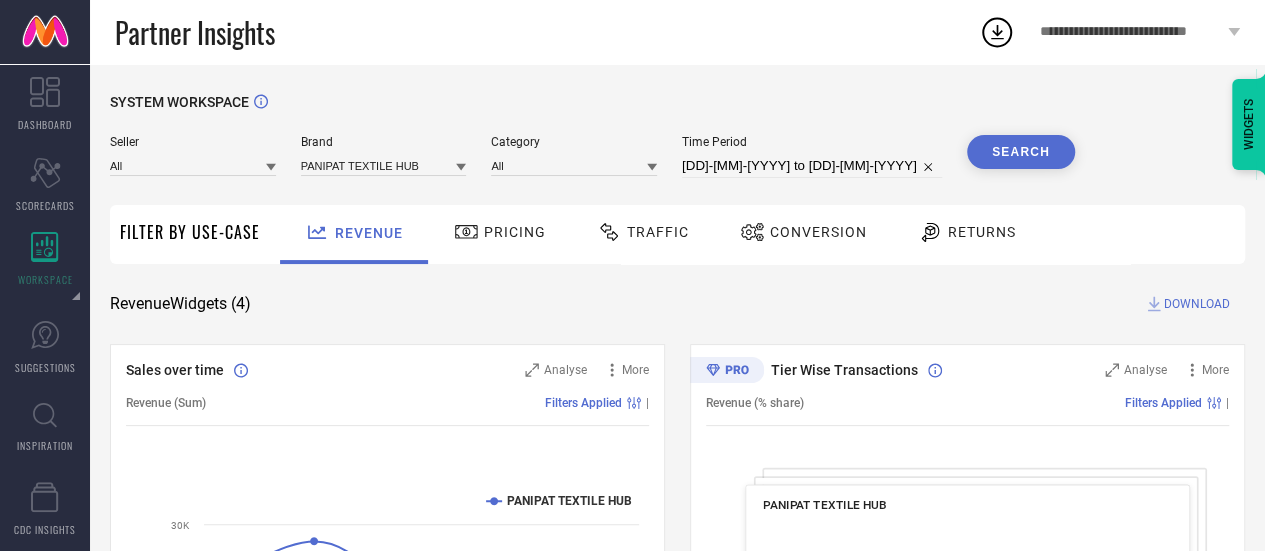 click on "Search" at bounding box center [1021, 152] 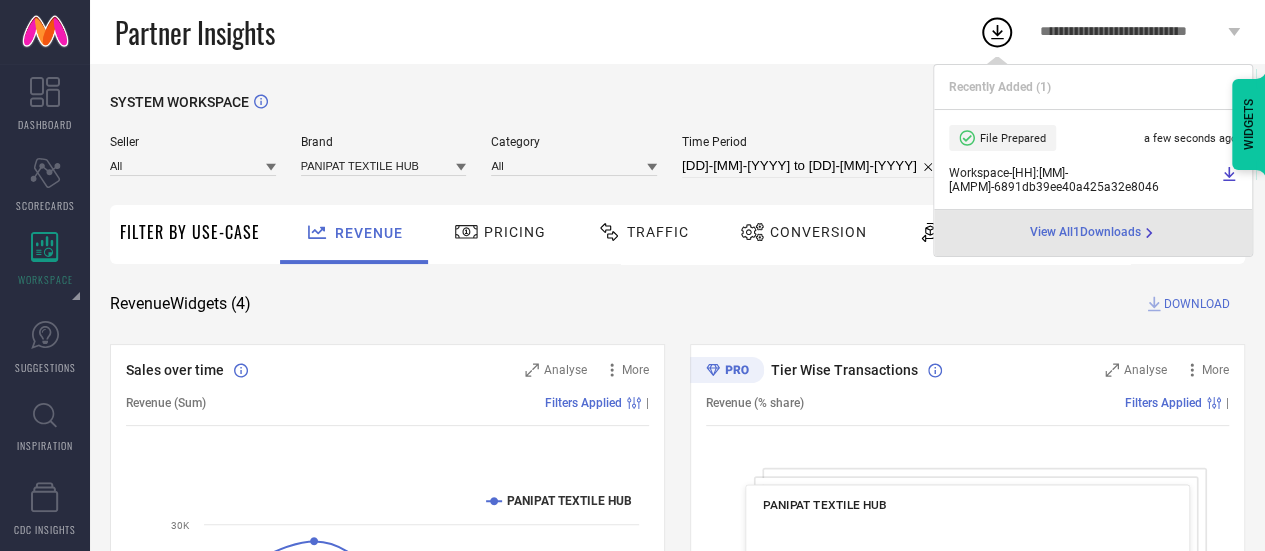 click on "Time Period [DD]-[MM]-[YYYY] to [DD]-[MM]-[YYYY]" at bounding box center (812, 156) 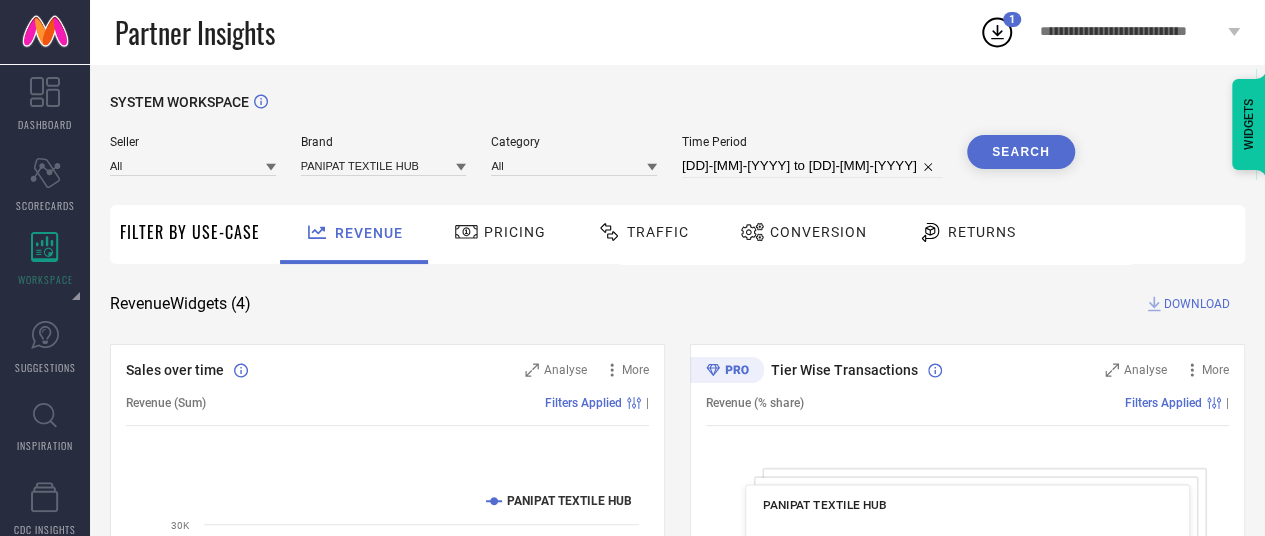 click on "[DD]-[MM]-[YYYY] to [DD]-[MM]-[YYYY]" at bounding box center (812, 166) 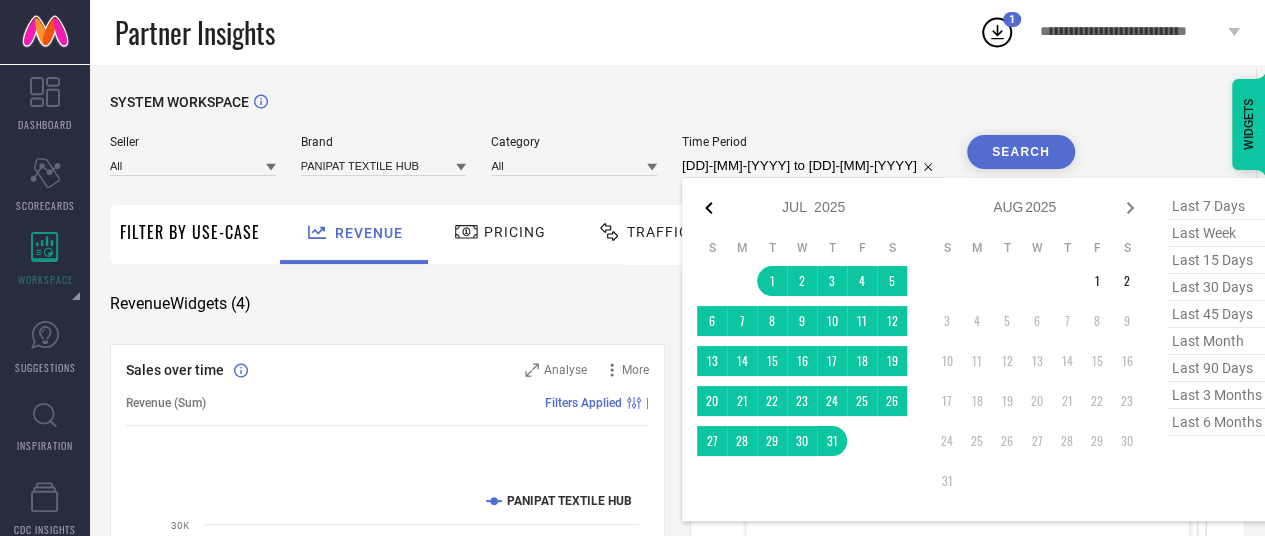 click 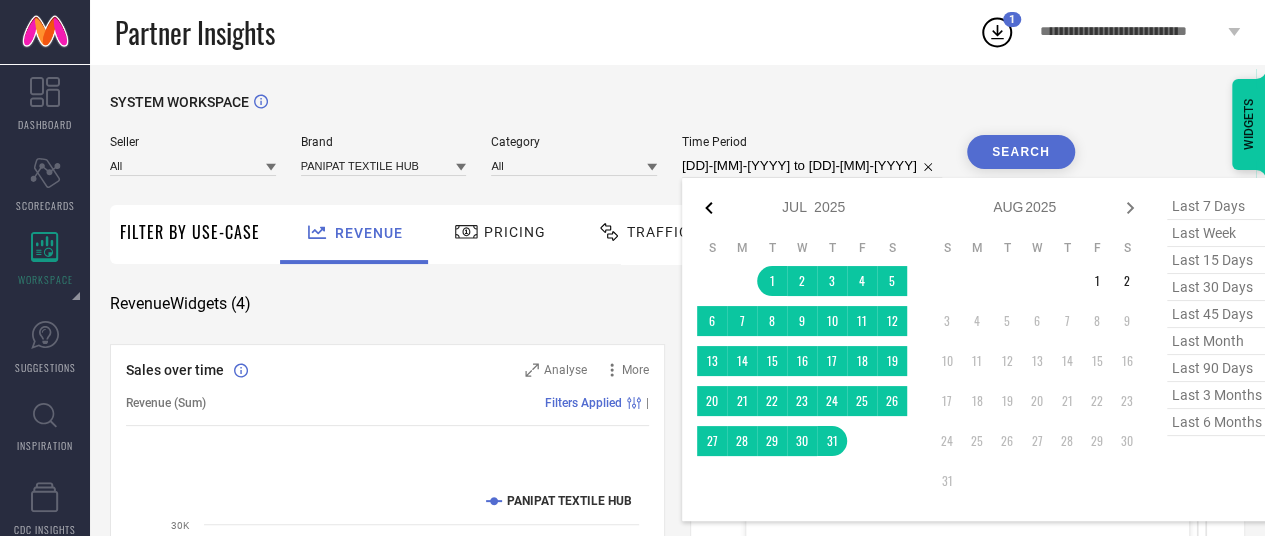 select on "2025" 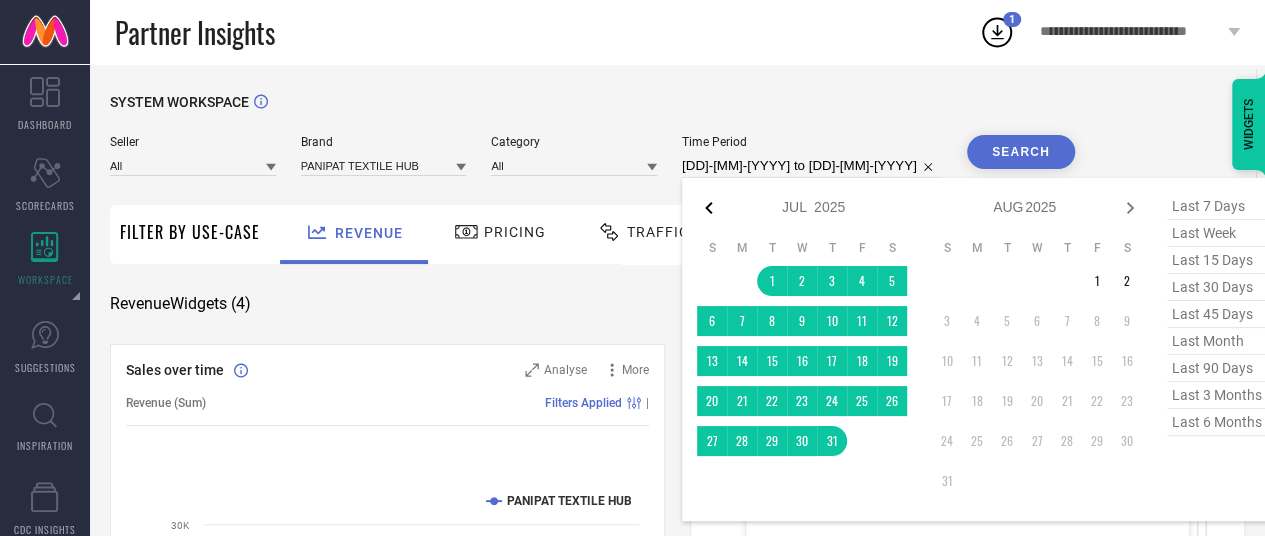 select on "6" 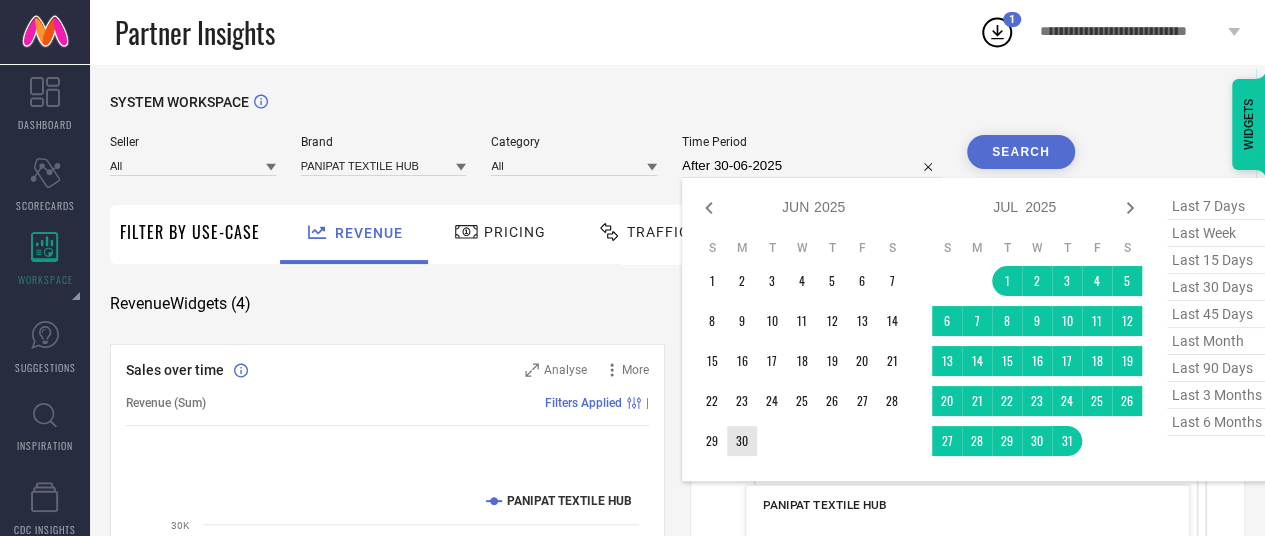 click on "30" at bounding box center (742, 441) 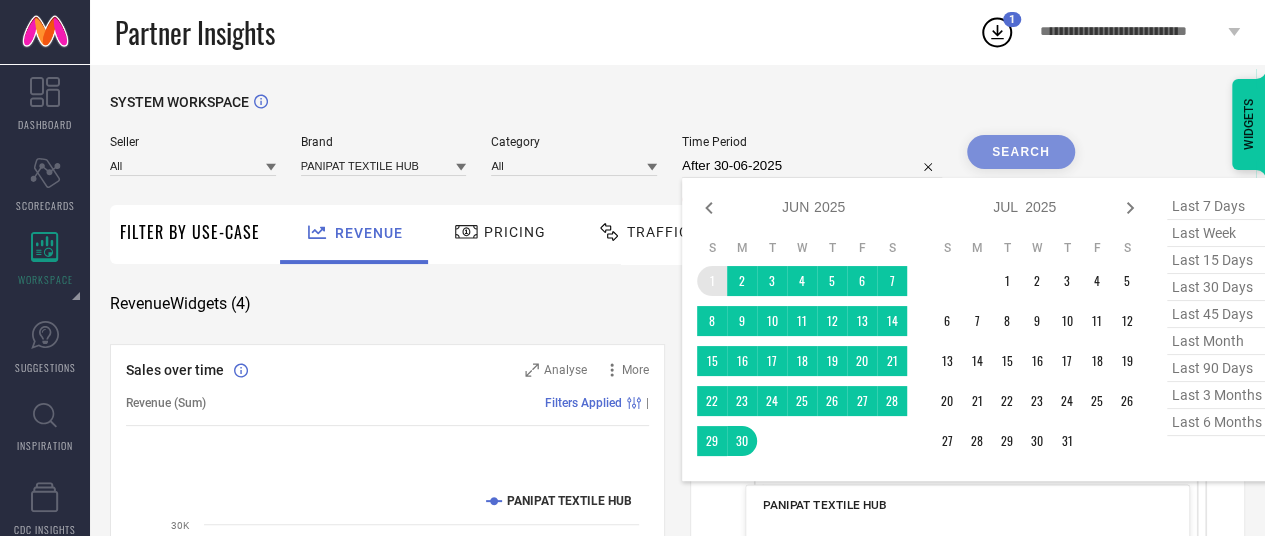 type on "01-06-2025 to 30-06-2025" 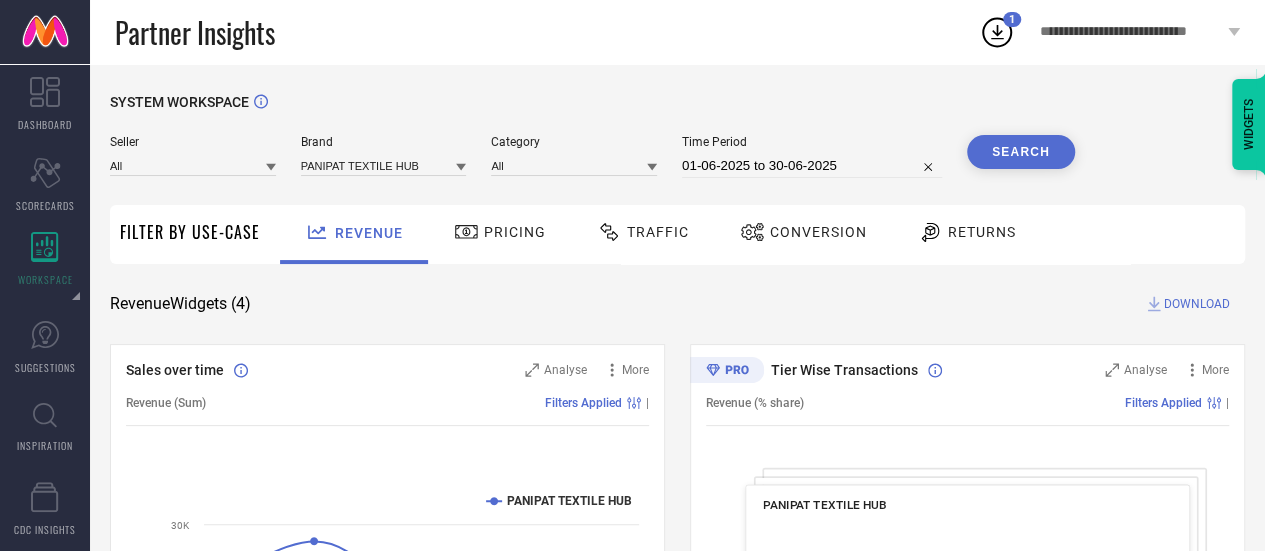 click on "Search" at bounding box center (1021, 156) 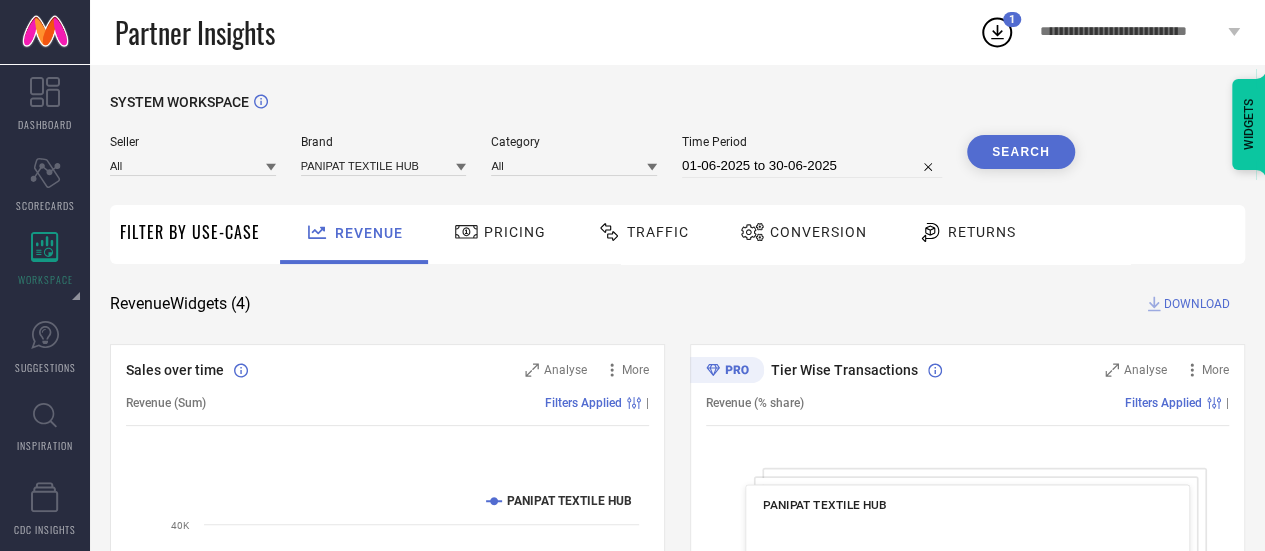 click on "DOWNLOAD" at bounding box center [1197, 304] 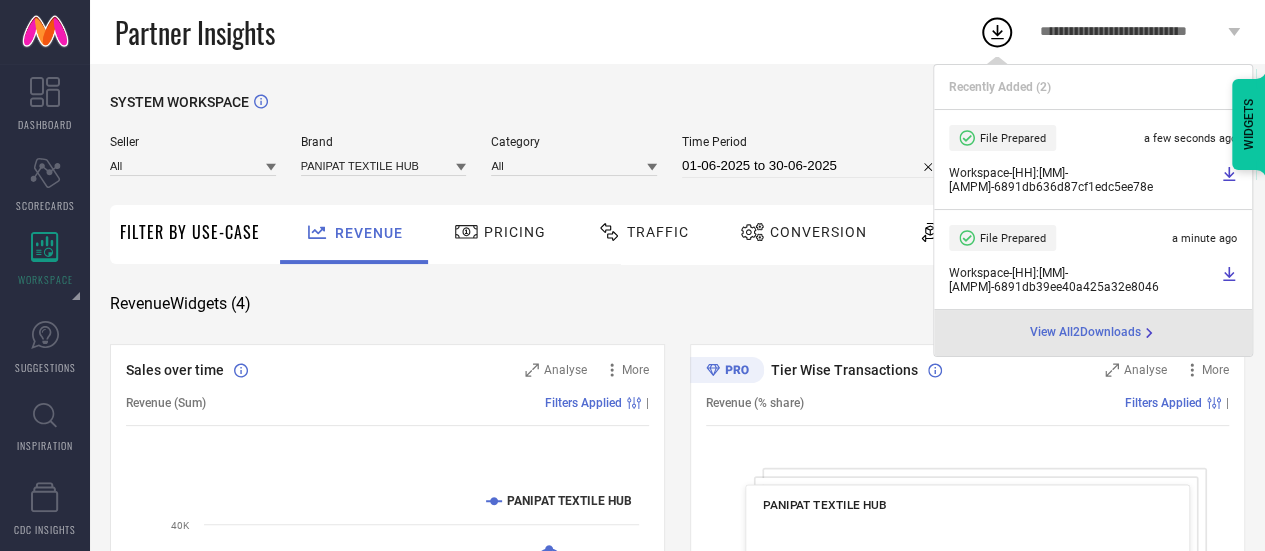 click on "Conversion" at bounding box center (803, 232) 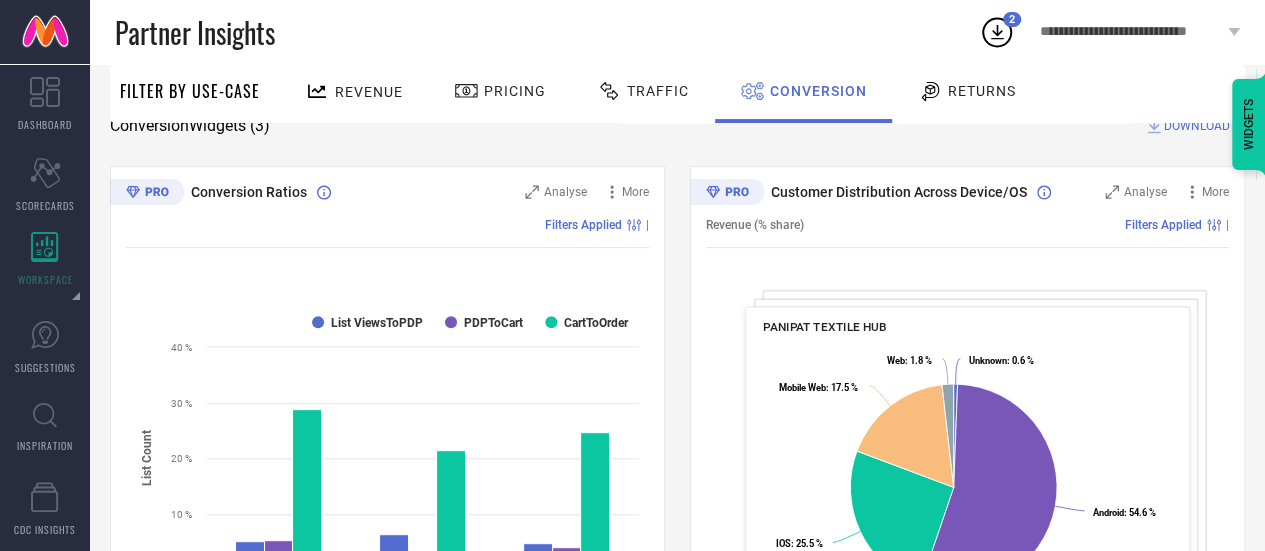scroll, scrollTop: 0, scrollLeft: 0, axis: both 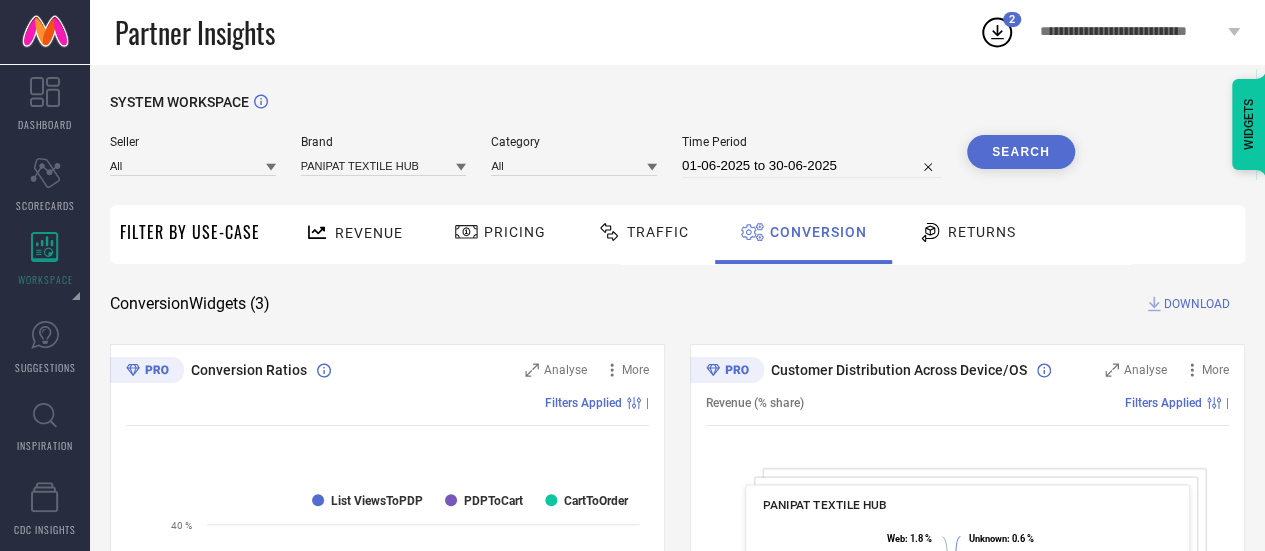 select on "5" 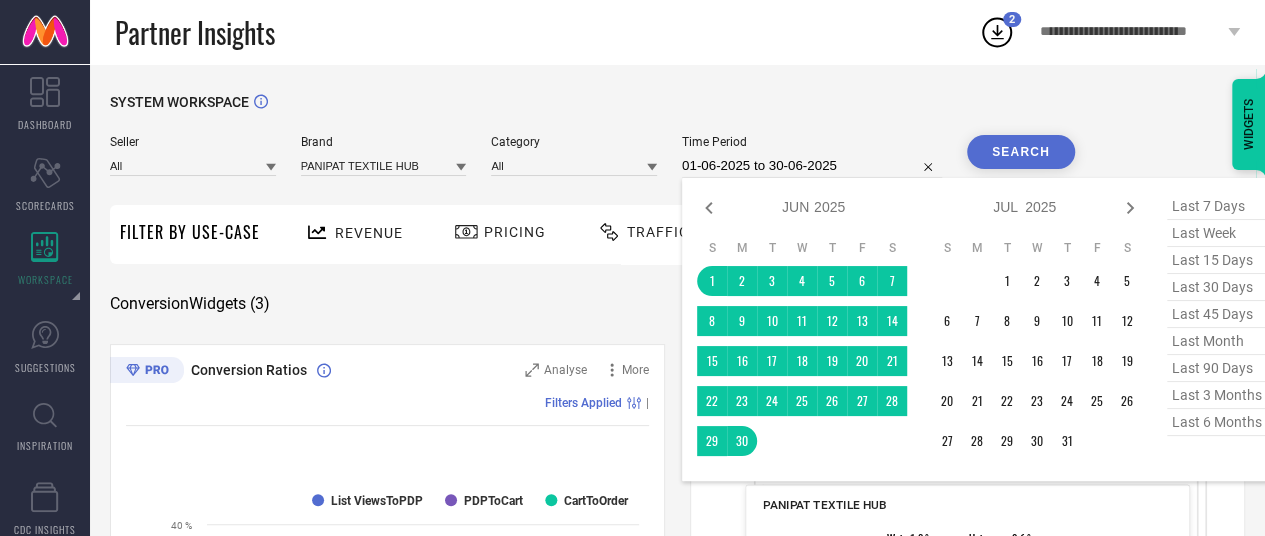 click on "01-06-2025 to 30-06-2025" at bounding box center (812, 166) 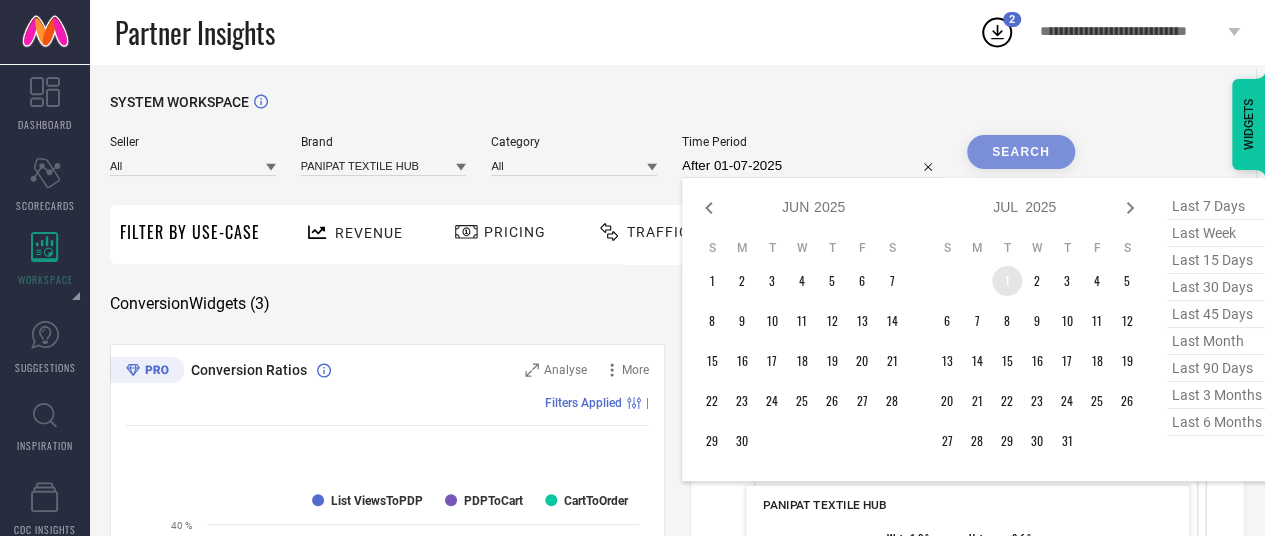 click on "1" at bounding box center [1007, 281] 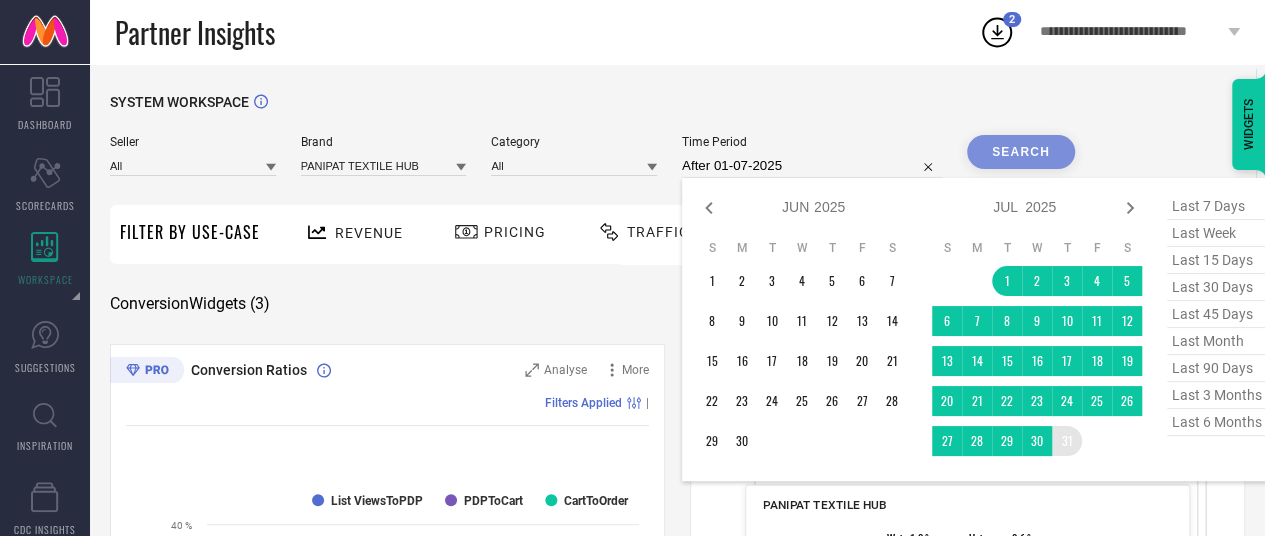 type on "[DD]-[MM]-[YYYY] to [DD]-[MM]-[YYYY]" 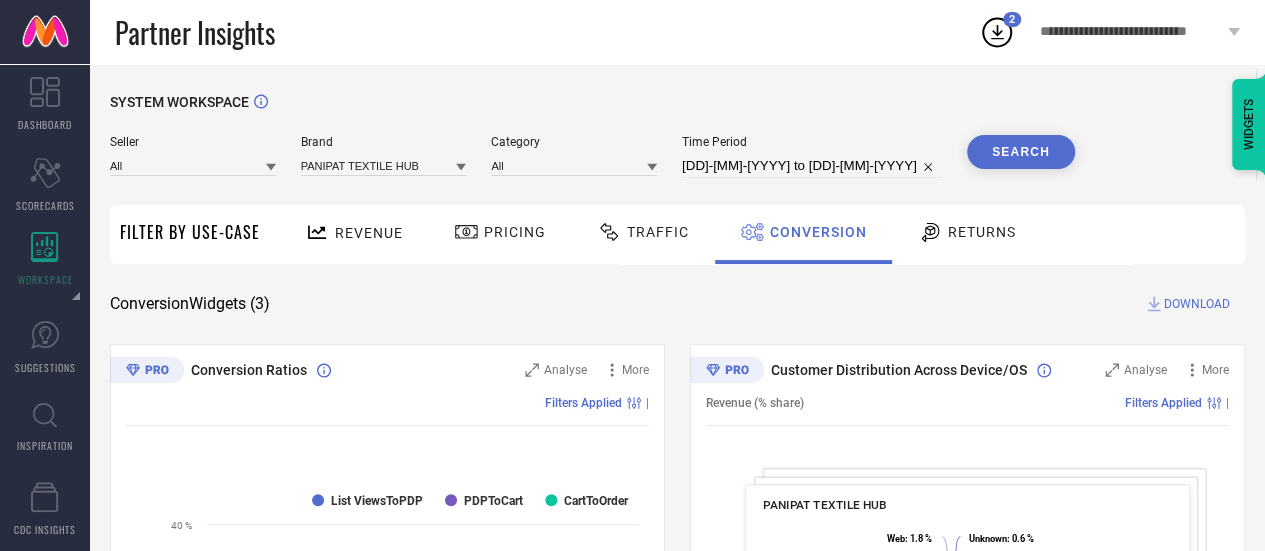 click on "Search" at bounding box center [1021, 152] 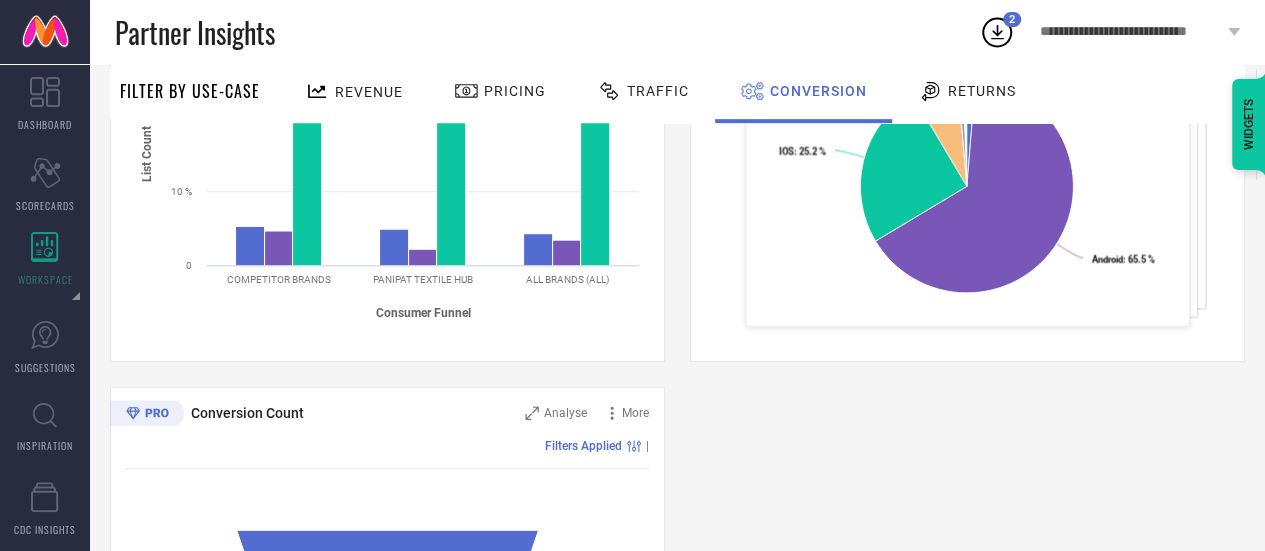 scroll, scrollTop: 710, scrollLeft: 0, axis: vertical 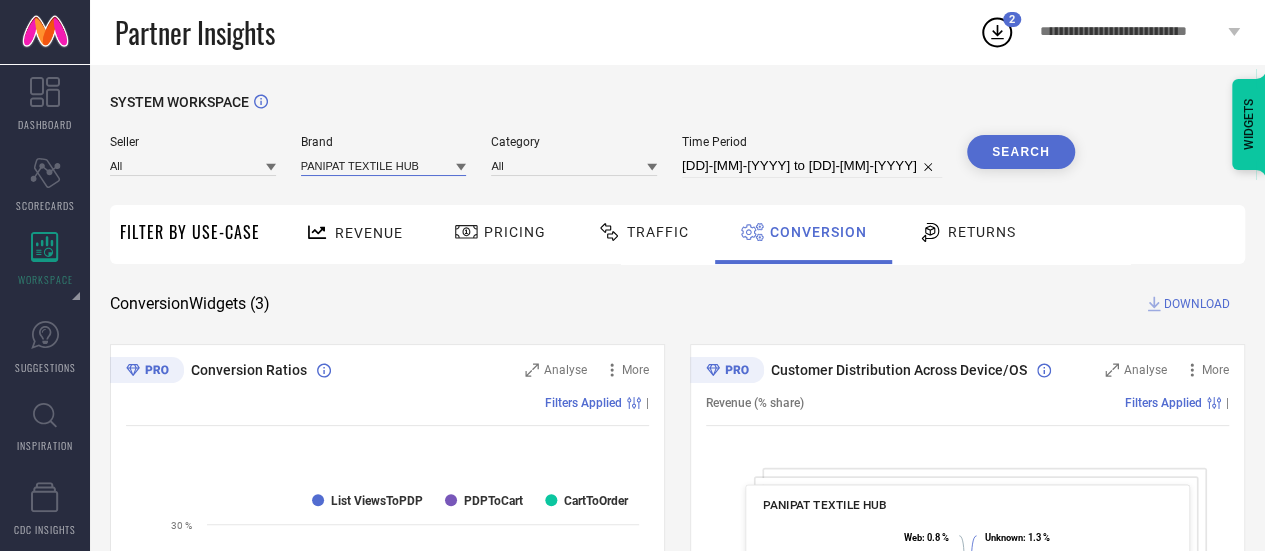click at bounding box center (384, 165) 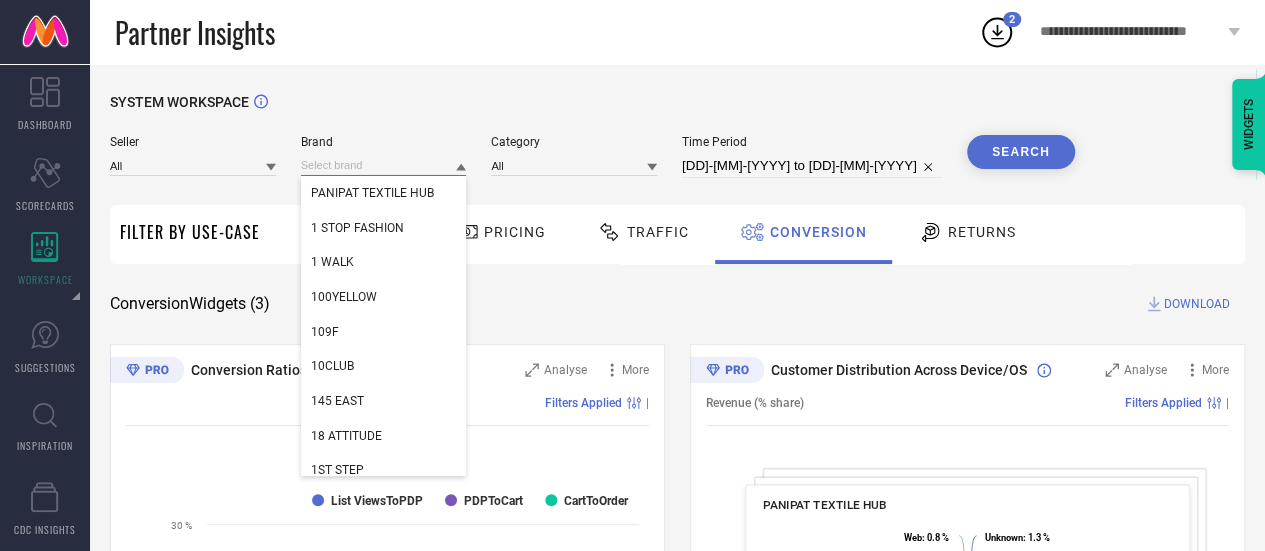 paste on "Prakartik" 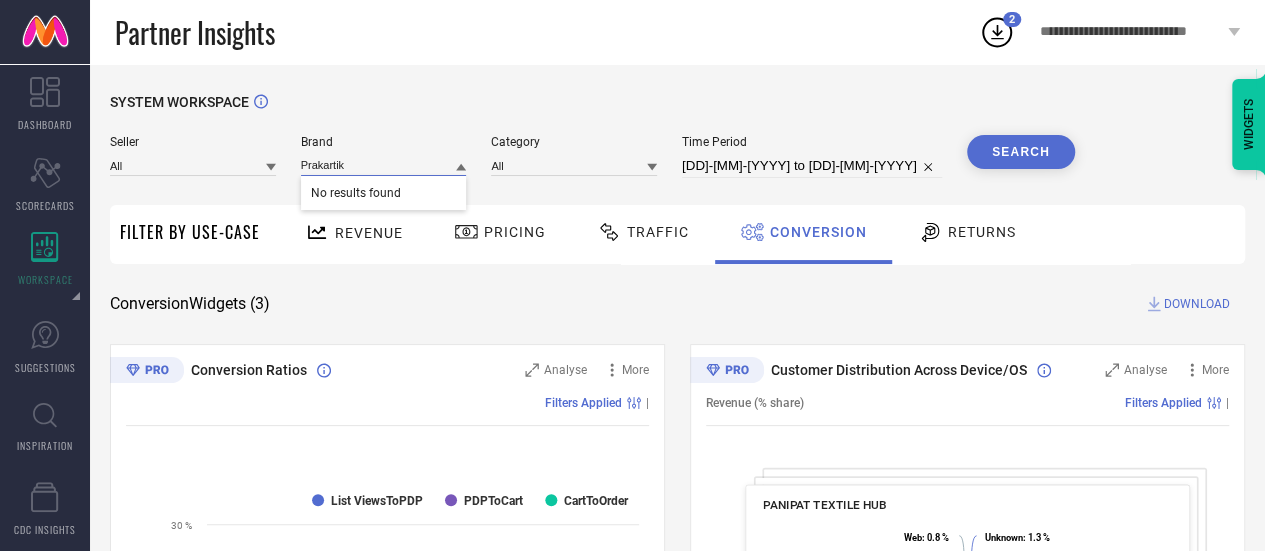 type on "Prakartik" 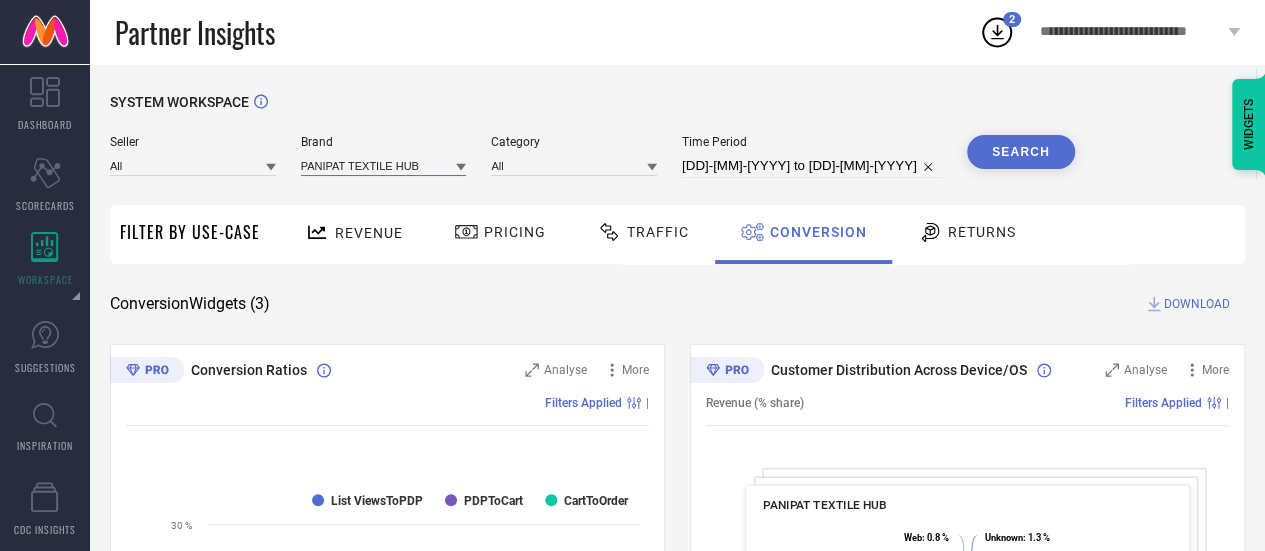 click at bounding box center (384, 165) 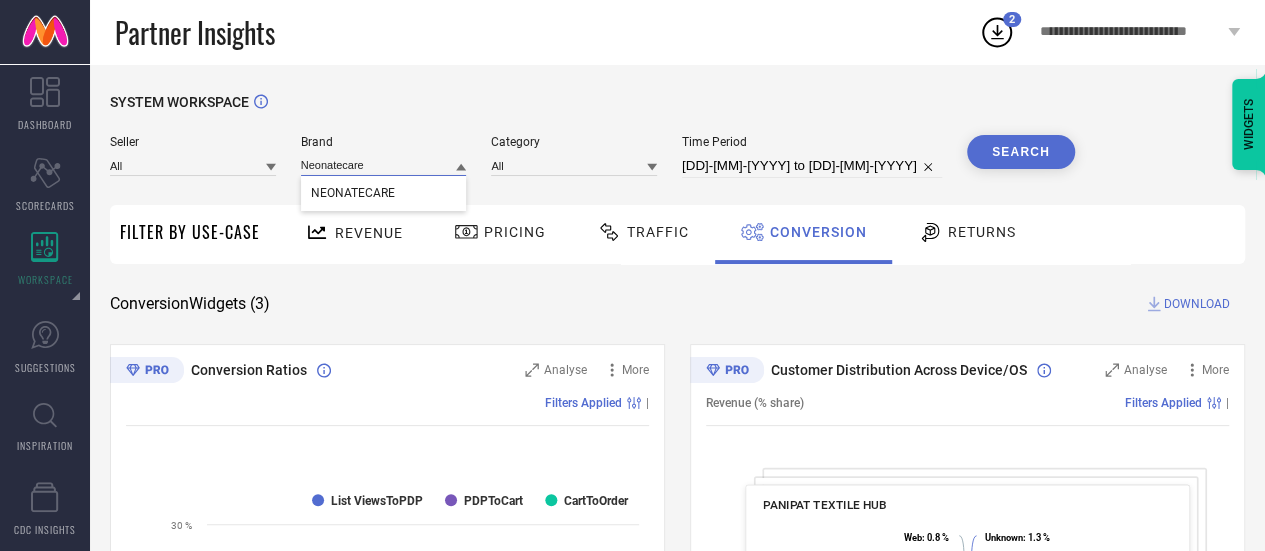 type on "Neonatecare" 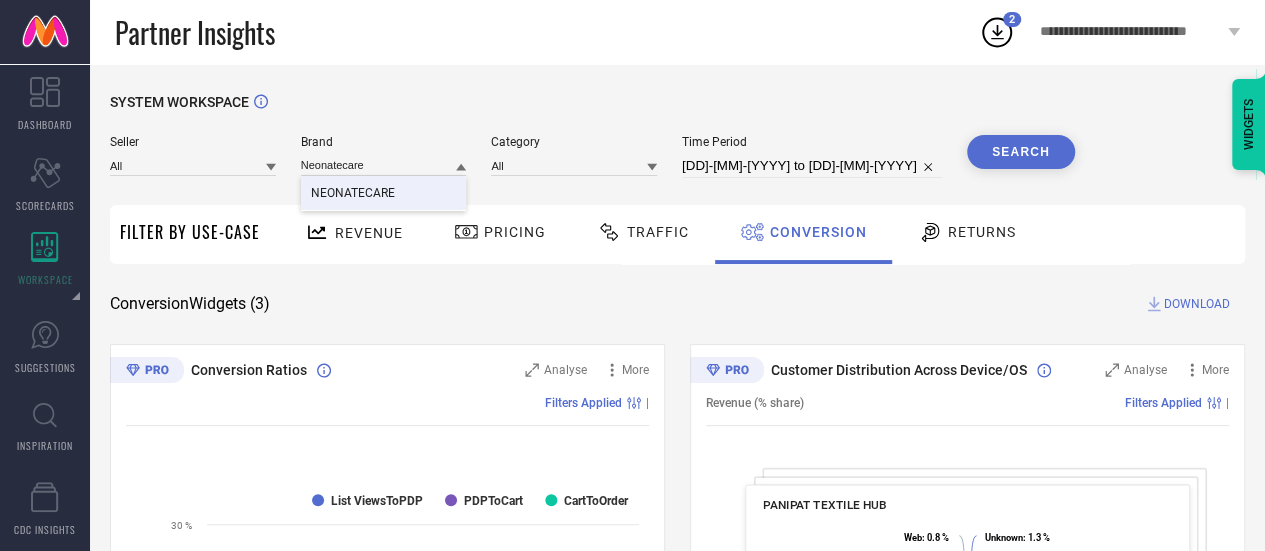 click on "NEONATECARE" at bounding box center (384, 193) 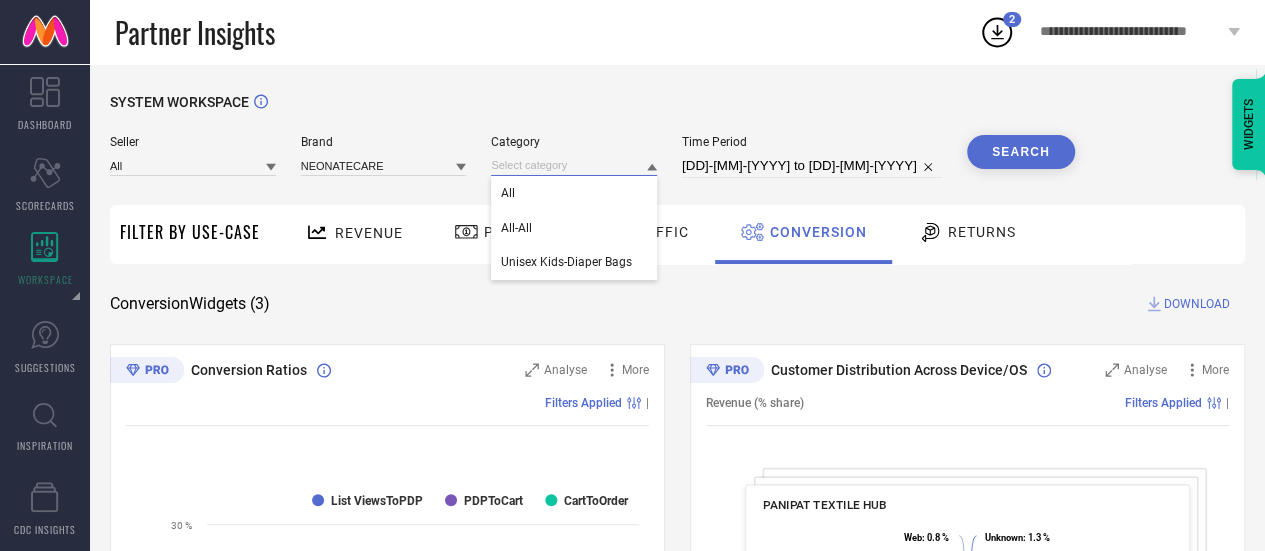 click at bounding box center [574, 165] 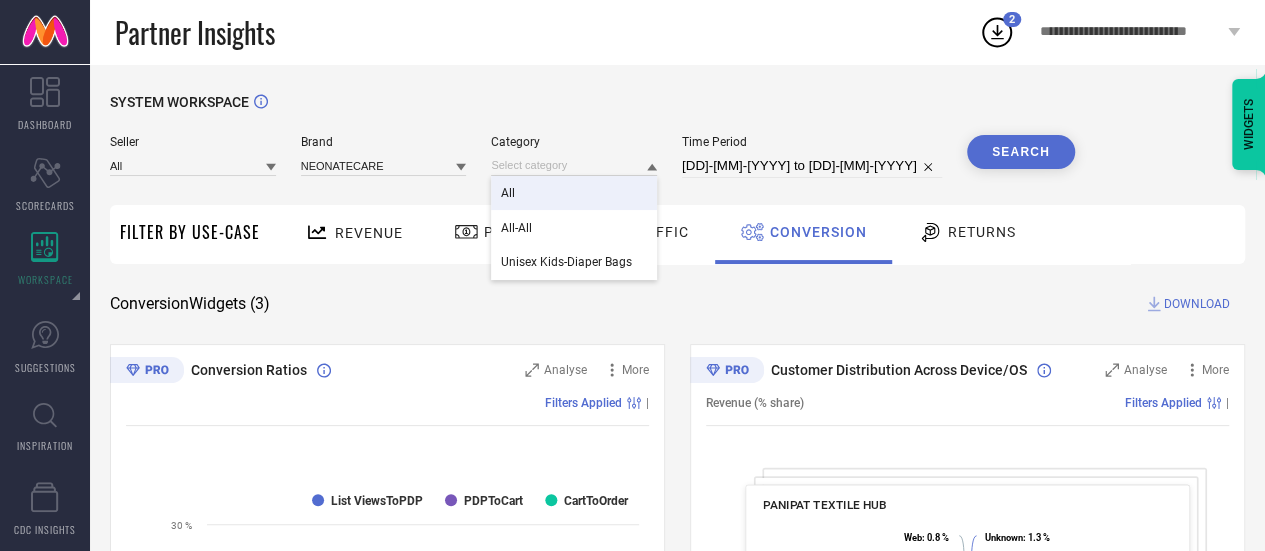 click on "All" at bounding box center [574, 193] 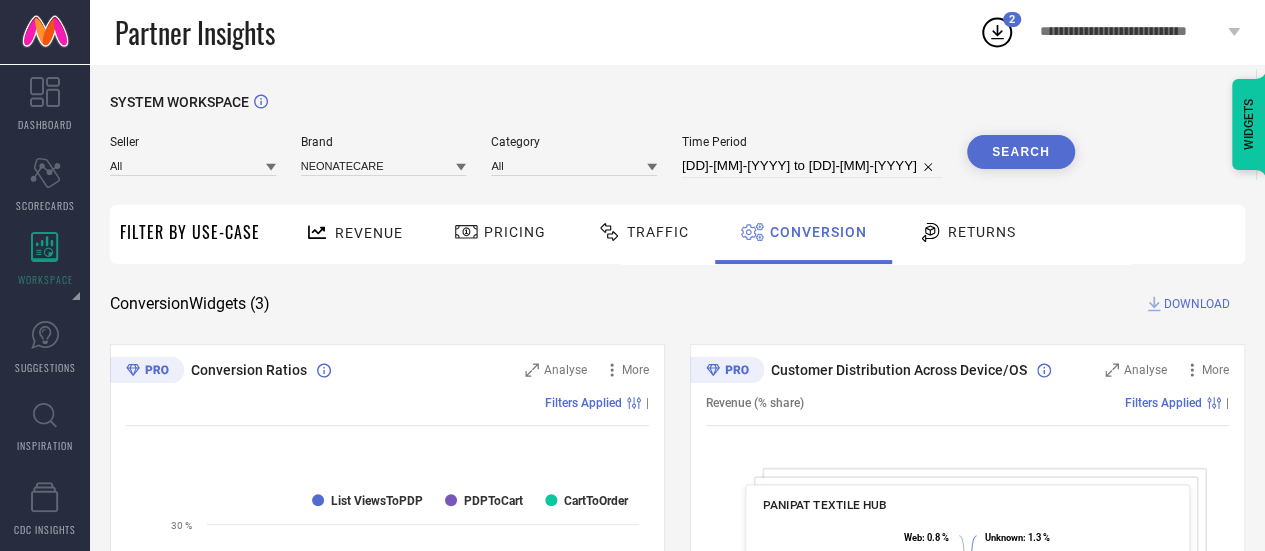 click on "Search" at bounding box center (1021, 152) 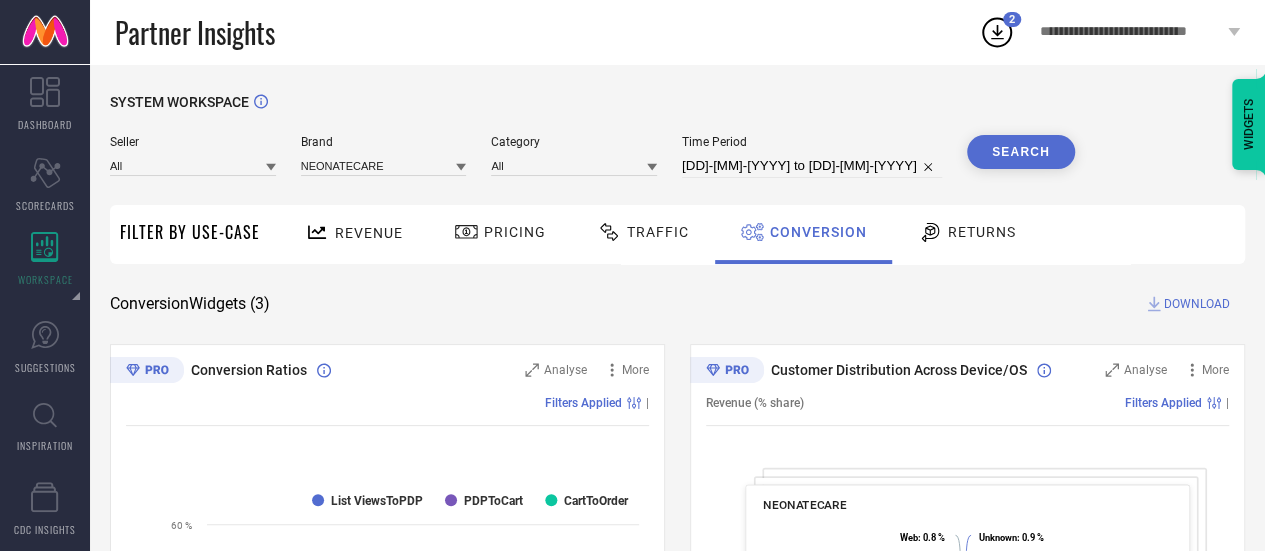click on "Revenue" at bounding box center (354, 232) 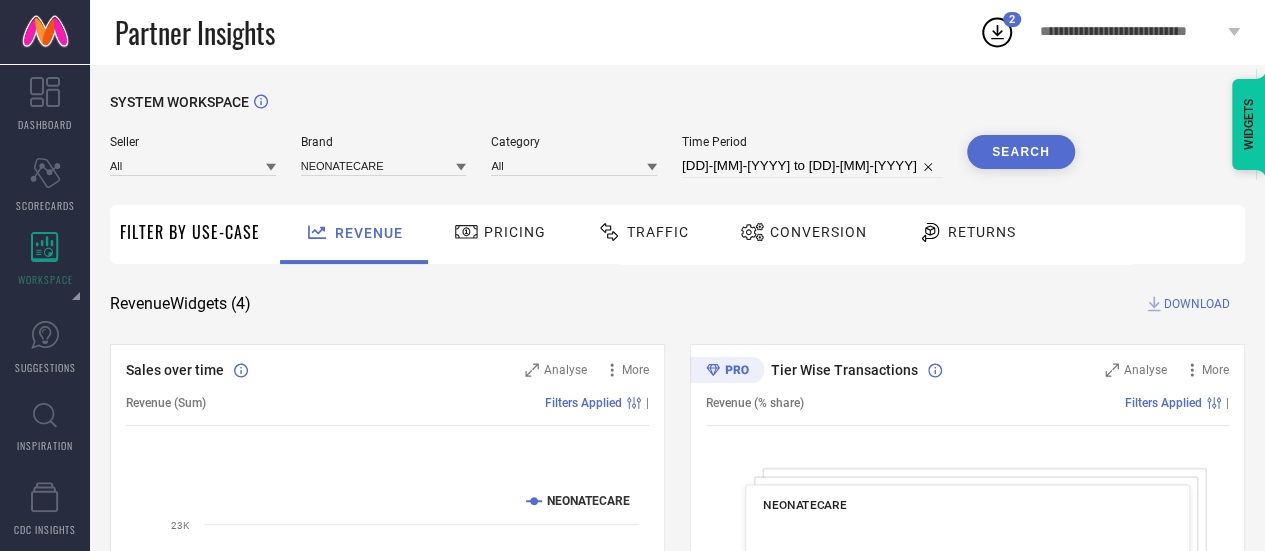 click on "DOWNLOAD" at bounding box center (1197, 304) 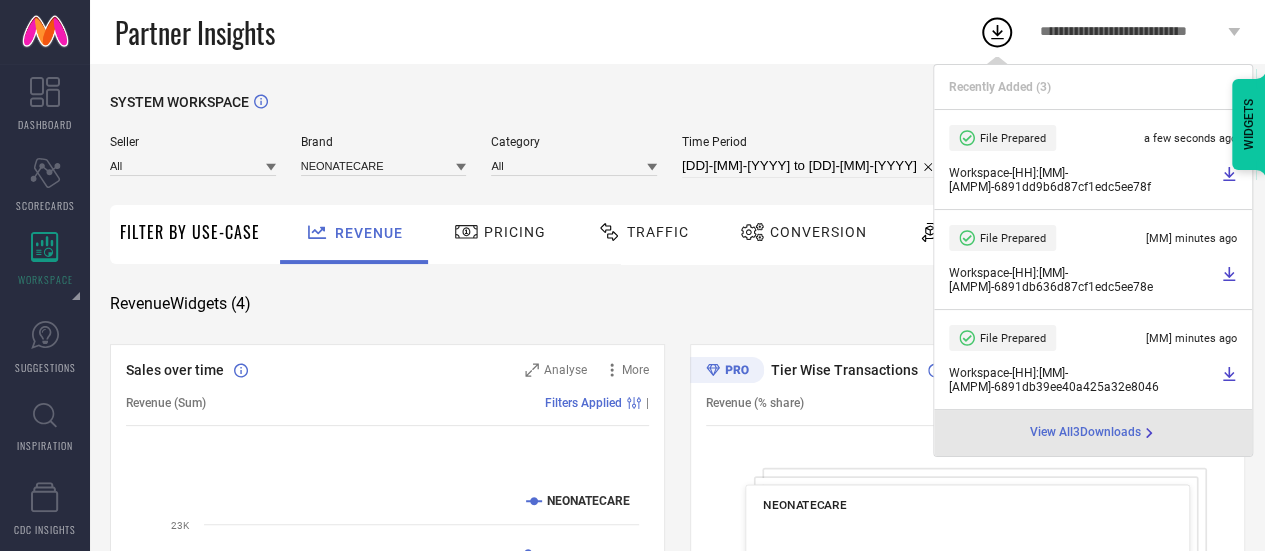 click on "[DD]-[MM]-[YYYY] to [DD]-[MM]-[YYYY]" at bounding box center (812, 166) 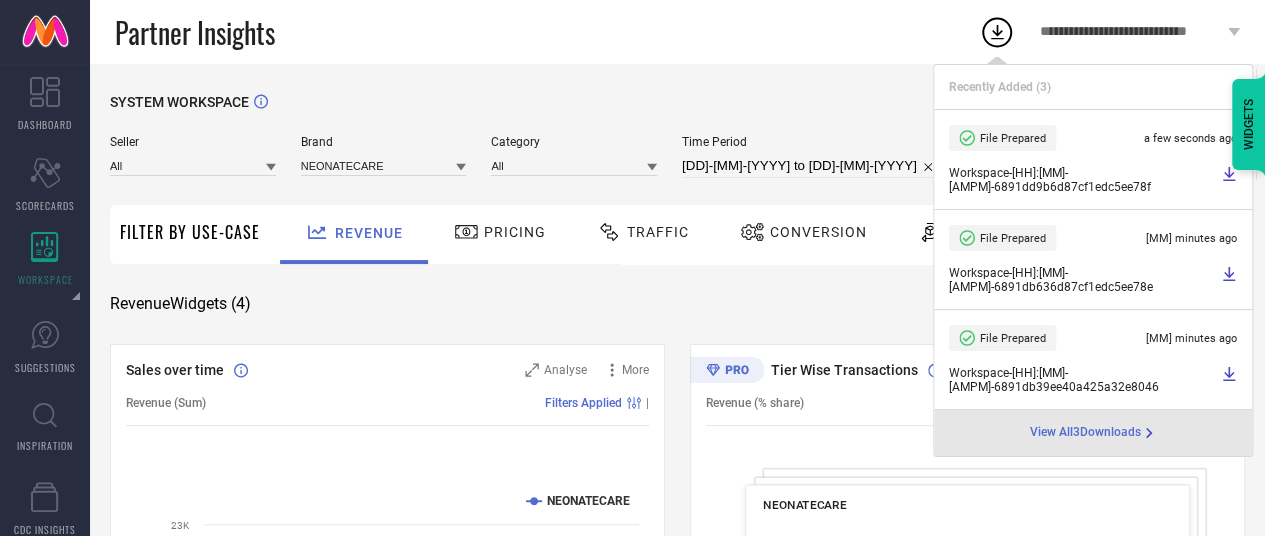 select on "6" 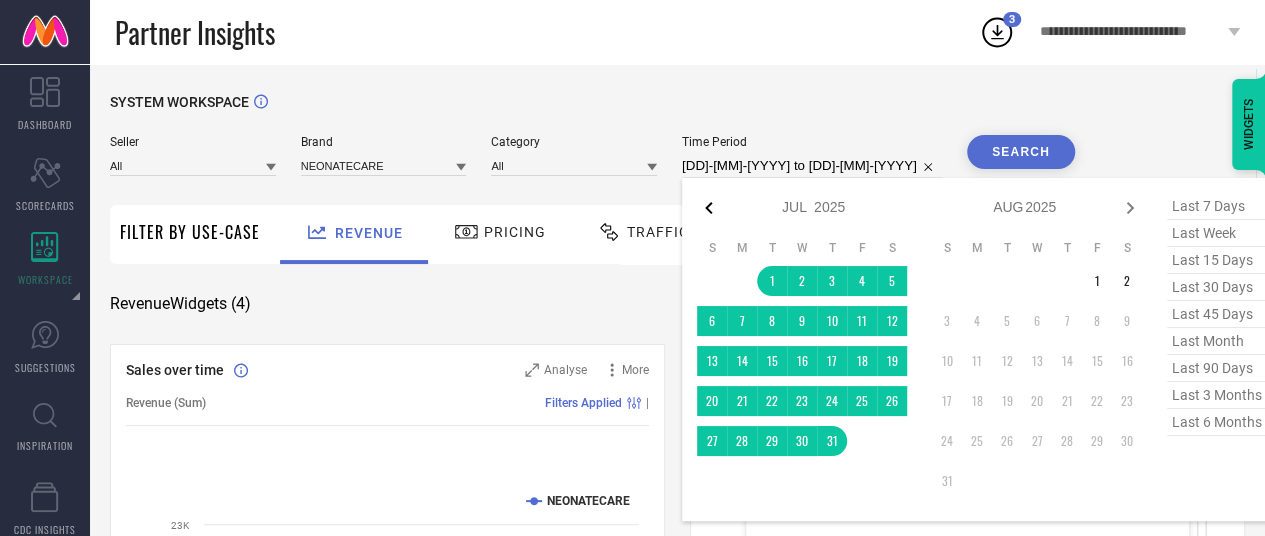 click 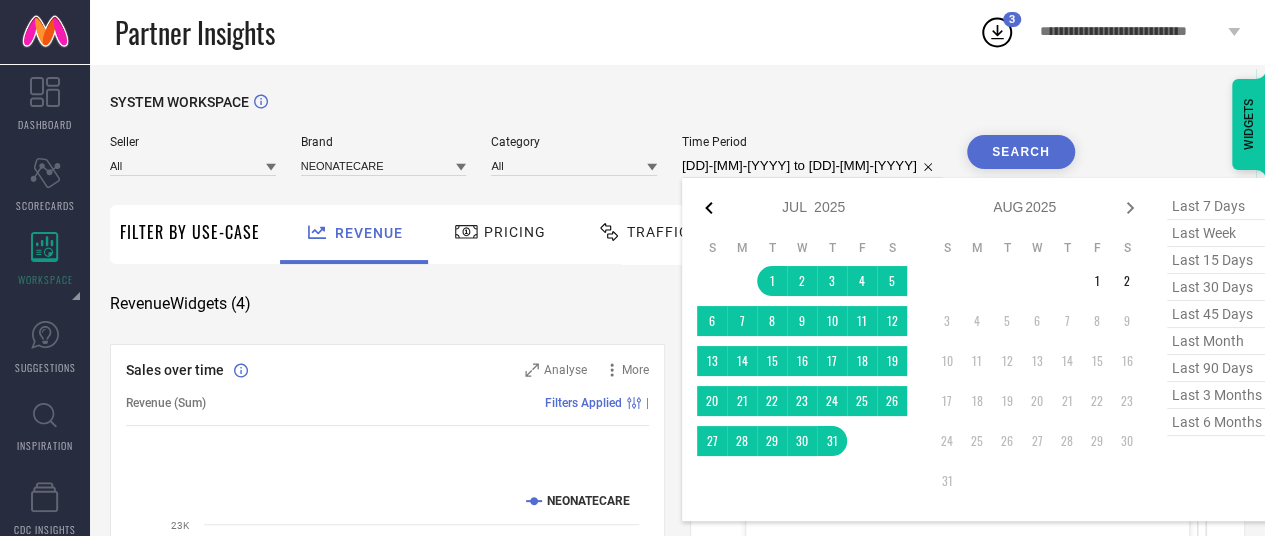 select on "5" 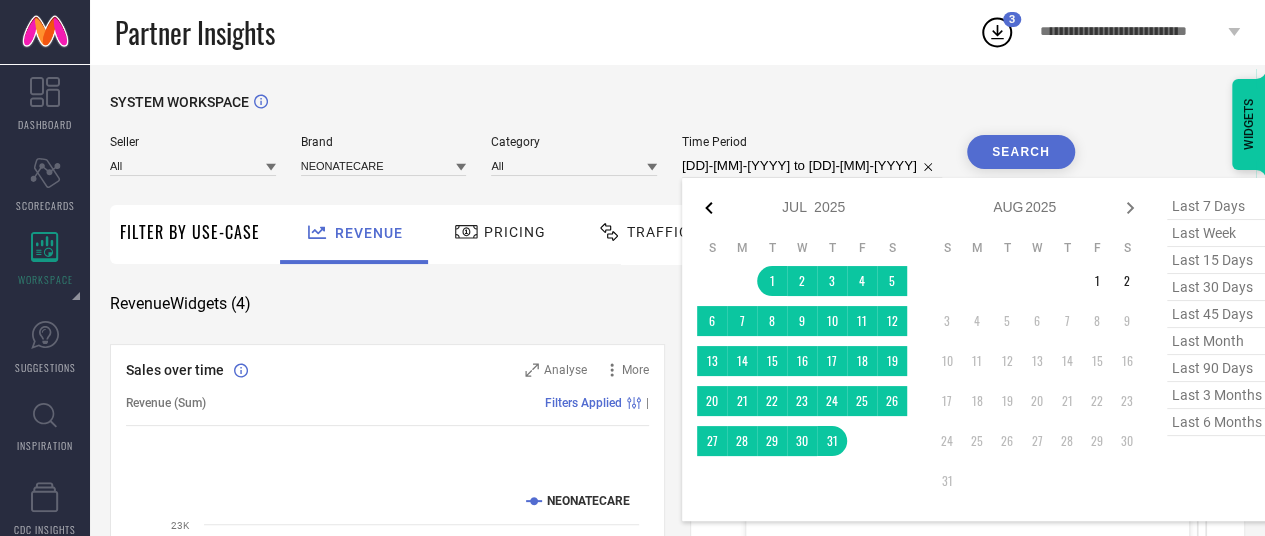 select on "2025" 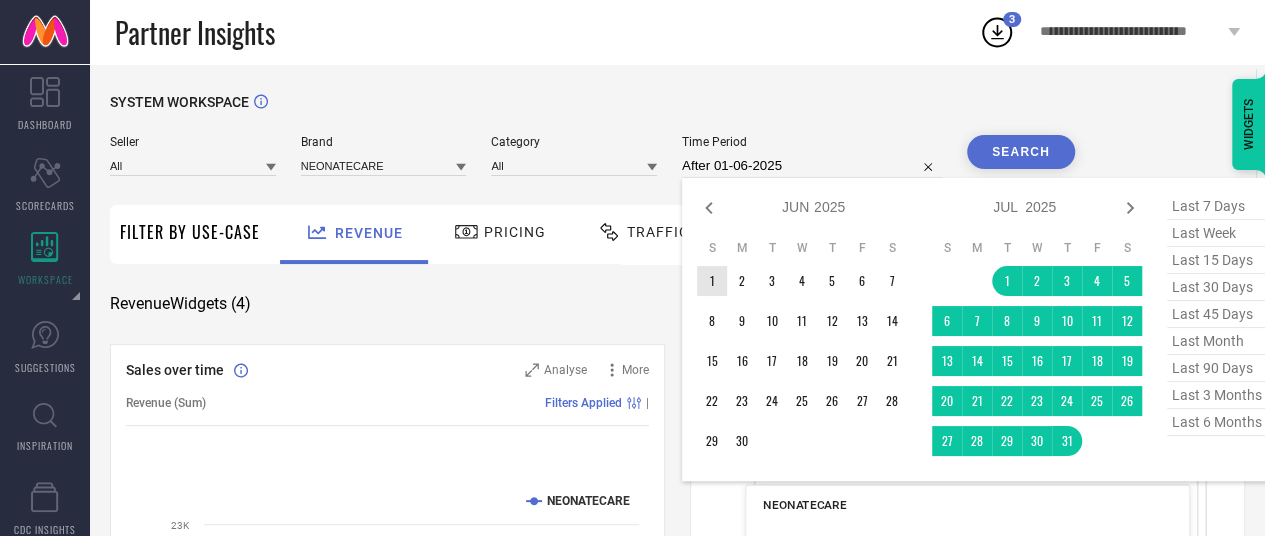 click on "1" at bounding box center [712, 281] 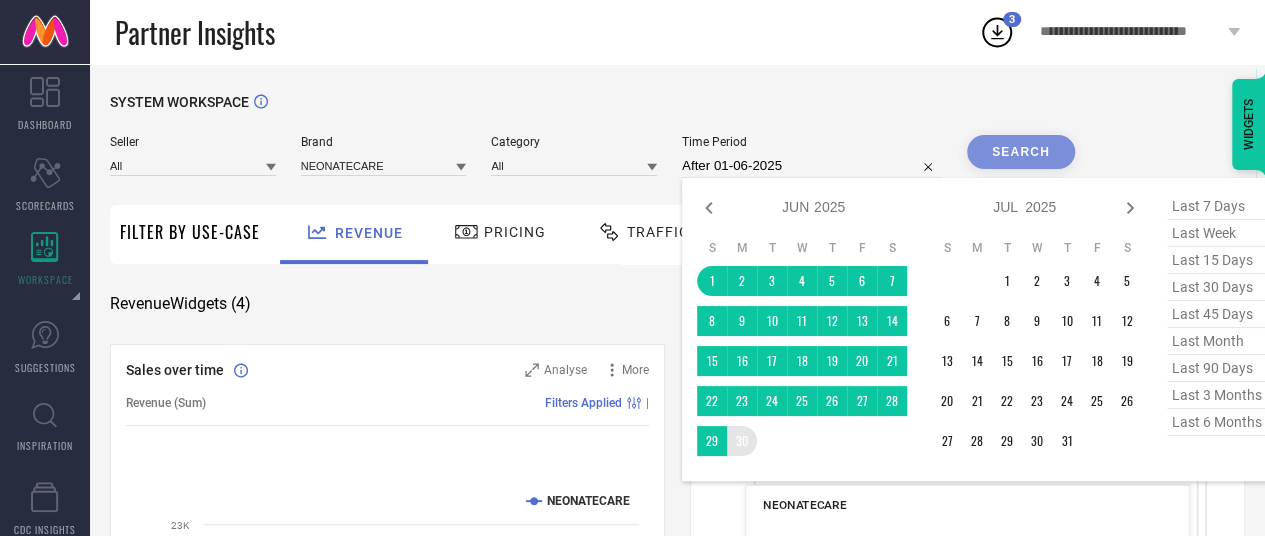 type on "01-06-2025 to 30-06-2025" 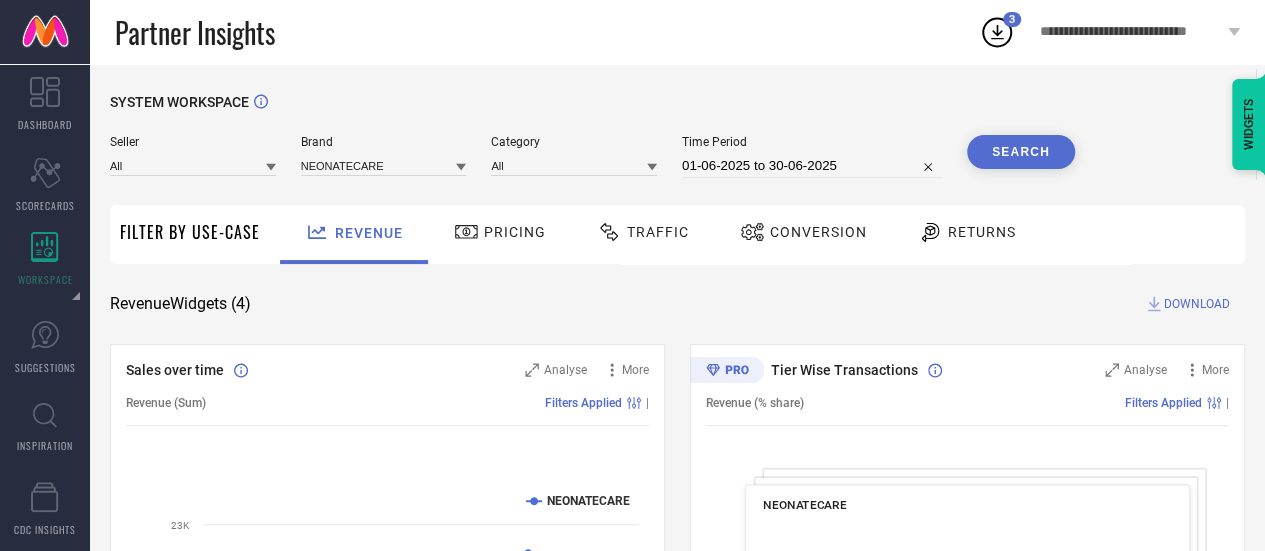 click on "Search" at bounding box center [1021, 152] 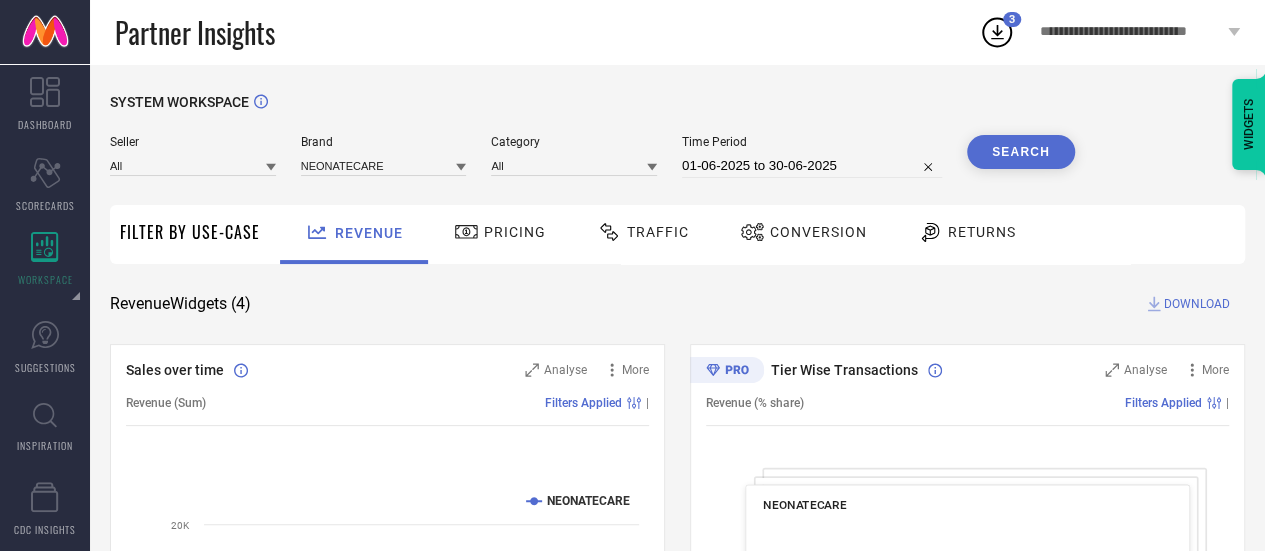 click 